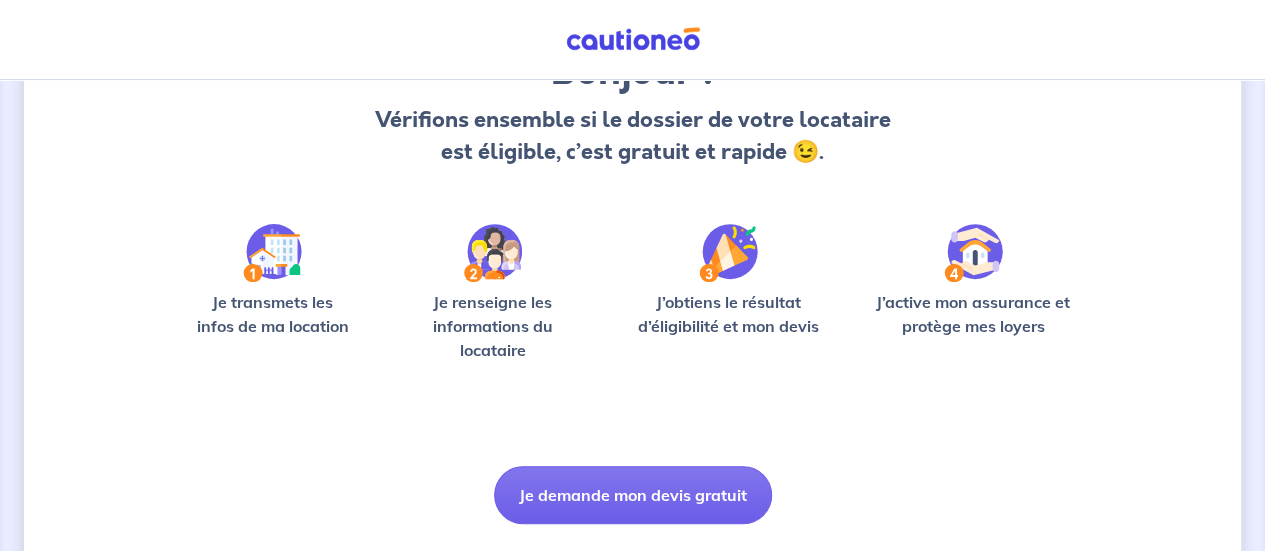 scroll, scrollTop: 200, scrollLeft: 0, axis: vertical 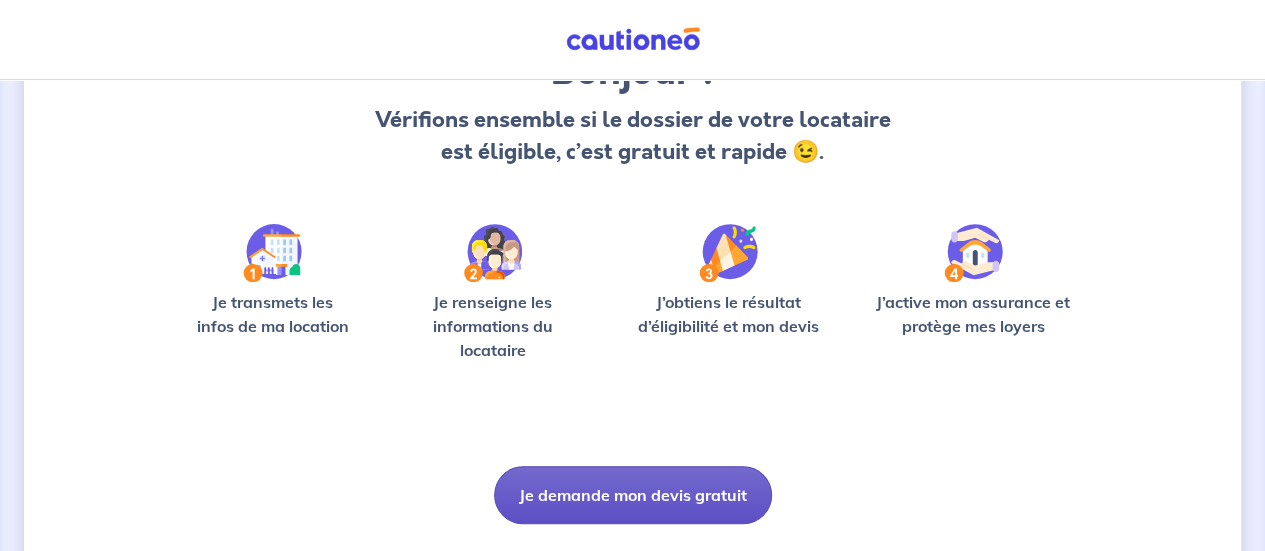 click on "Je demande mon devis gratuit" at bounding box center (633, 495) 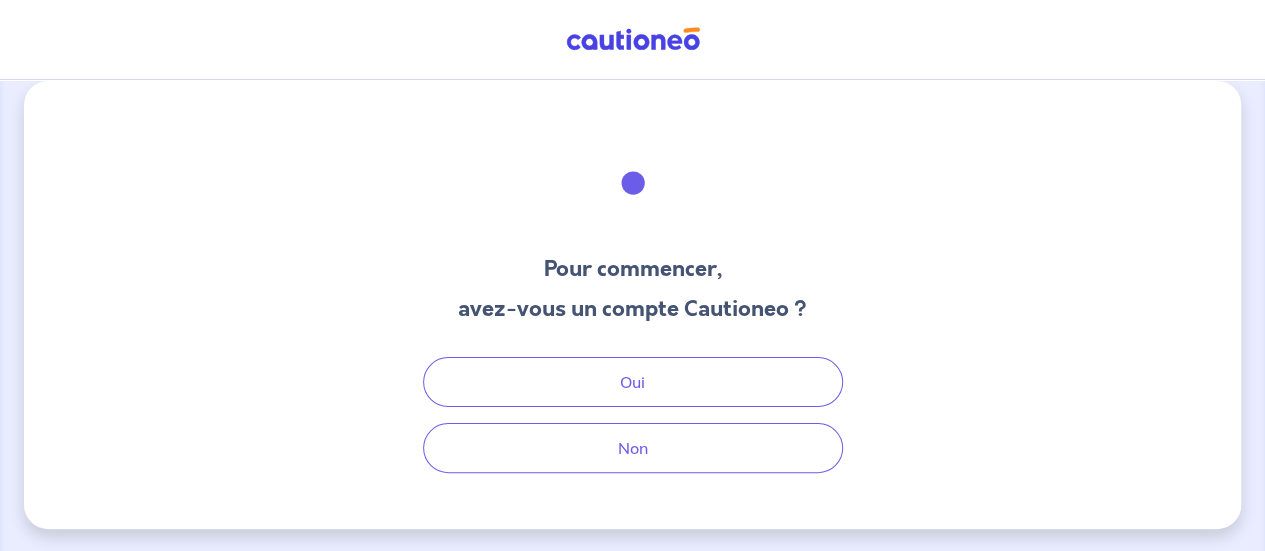 scroll, scrollTop: 0, scrollLeft: 0, axis: both 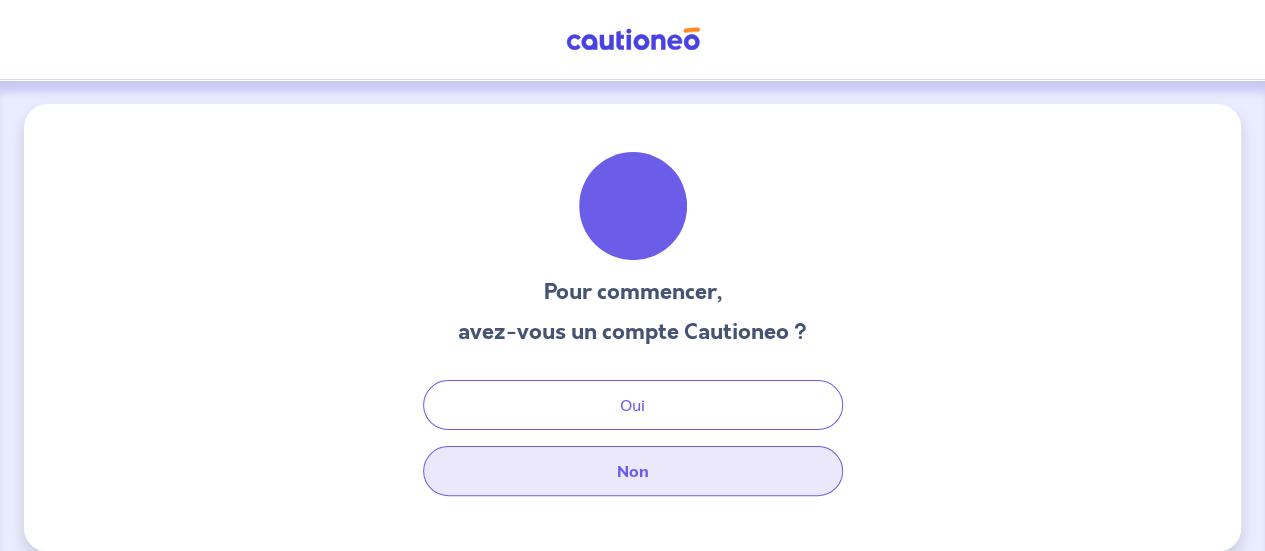 click on "Non" at bounding box center (633, 471) 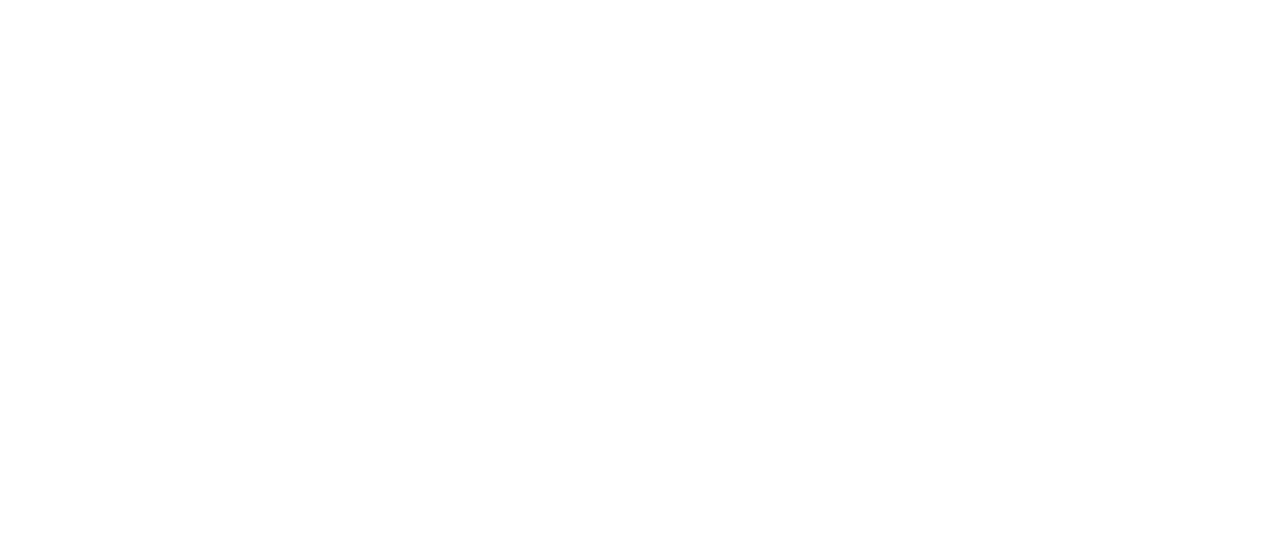 scroll, scrollTop: 0, scrollLeft: 0, axis: both 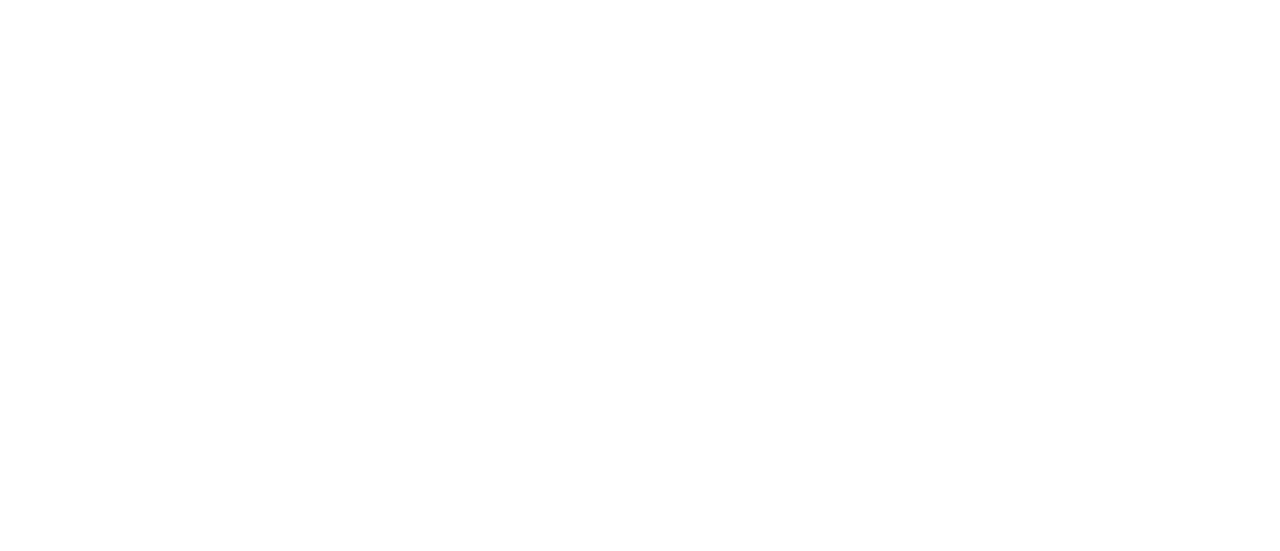 select on "FR" 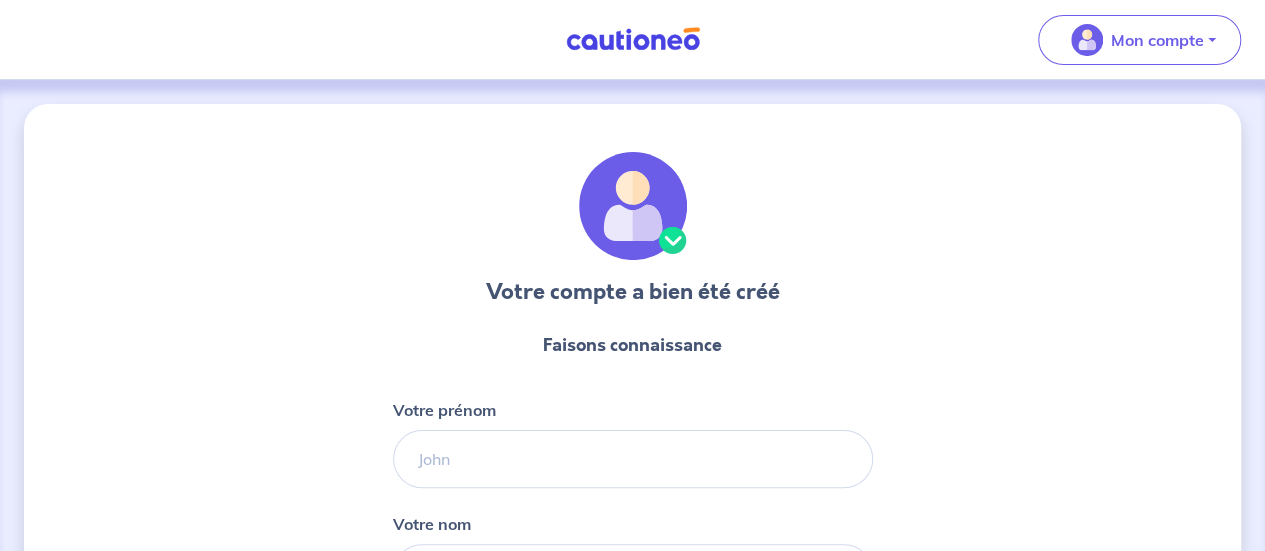 scroll, scrollTop: 0, scrollLeft: 0, axis: both 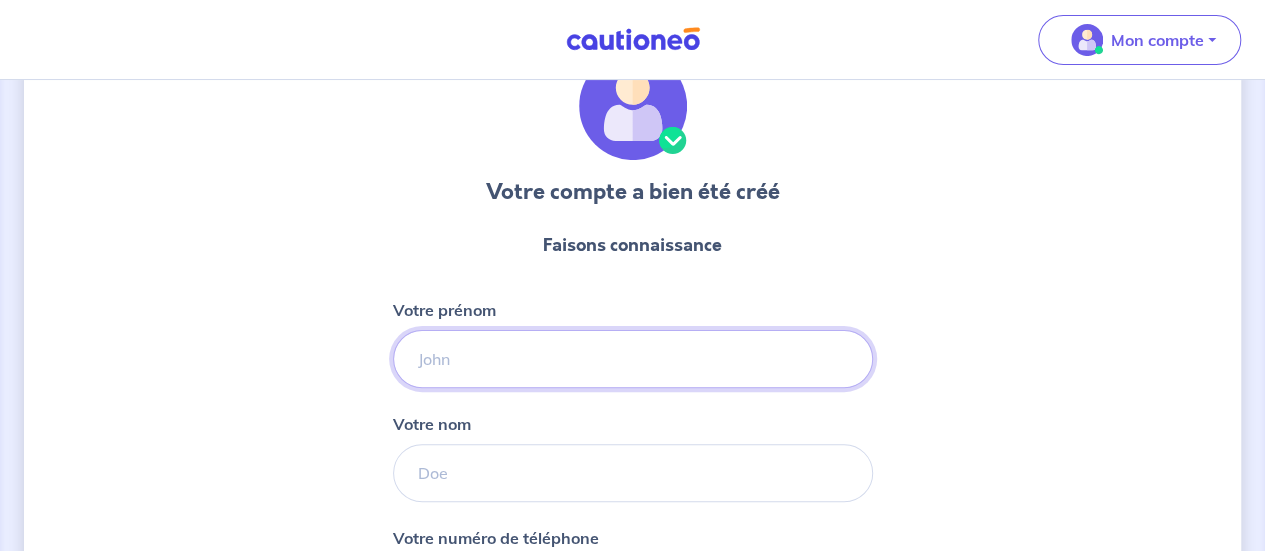click on "Votre prénom" at bounding box center [633, 359] 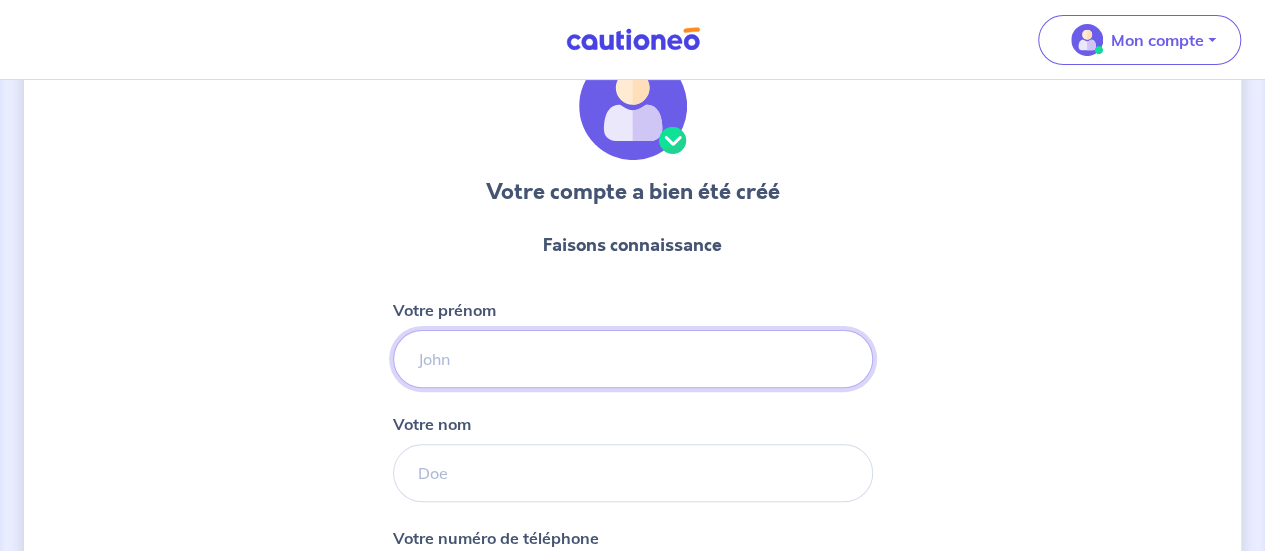 type on "[FIRST]" 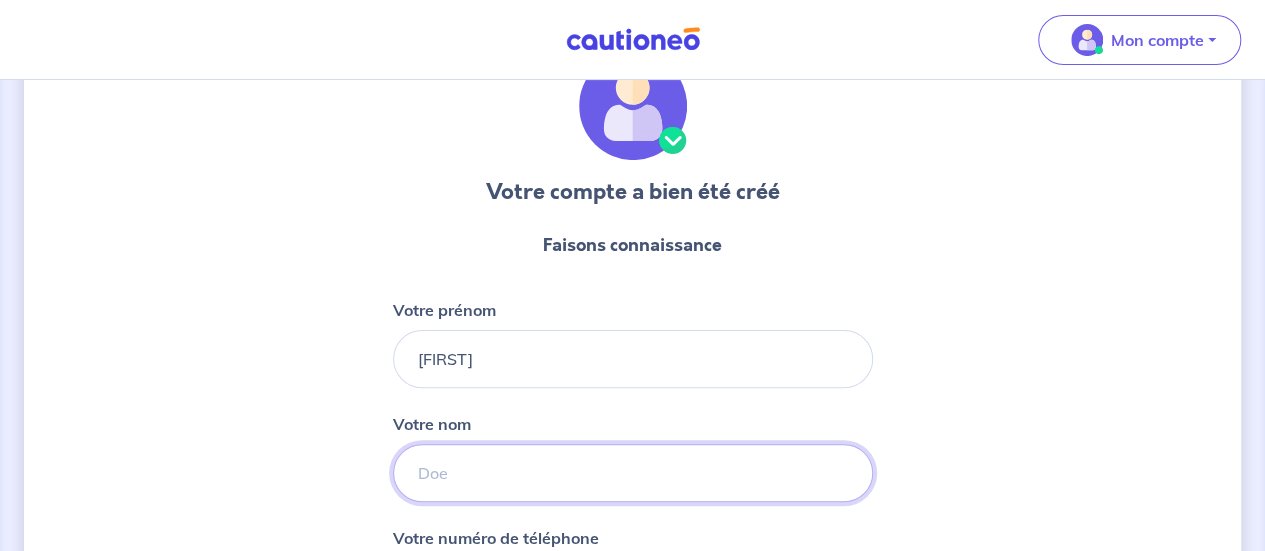 type on "[NAME]" 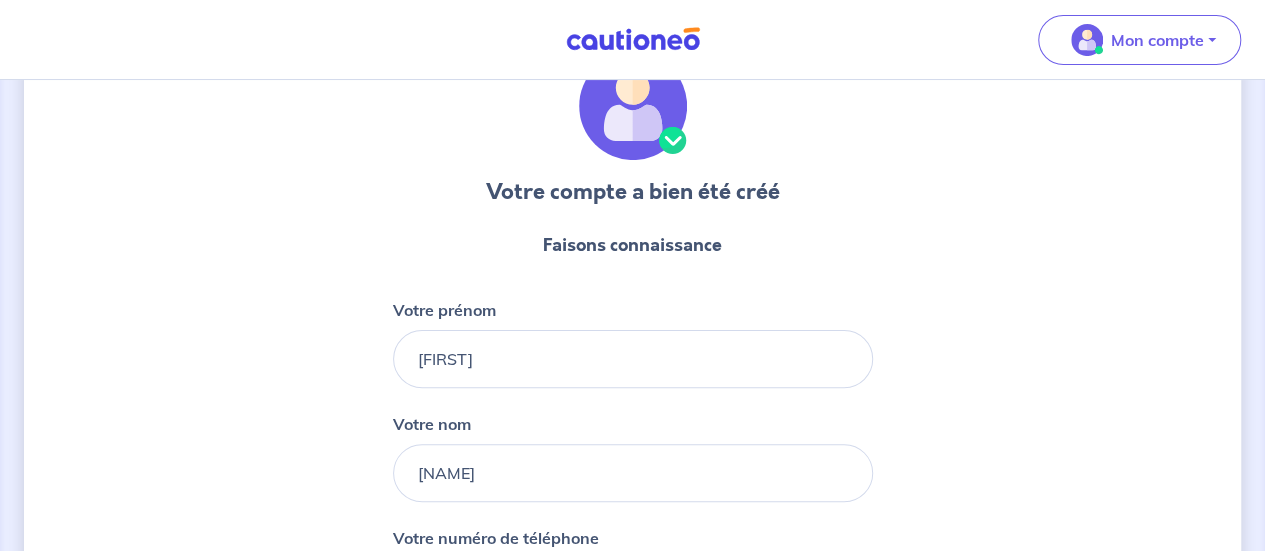 type on "[PHONE]" 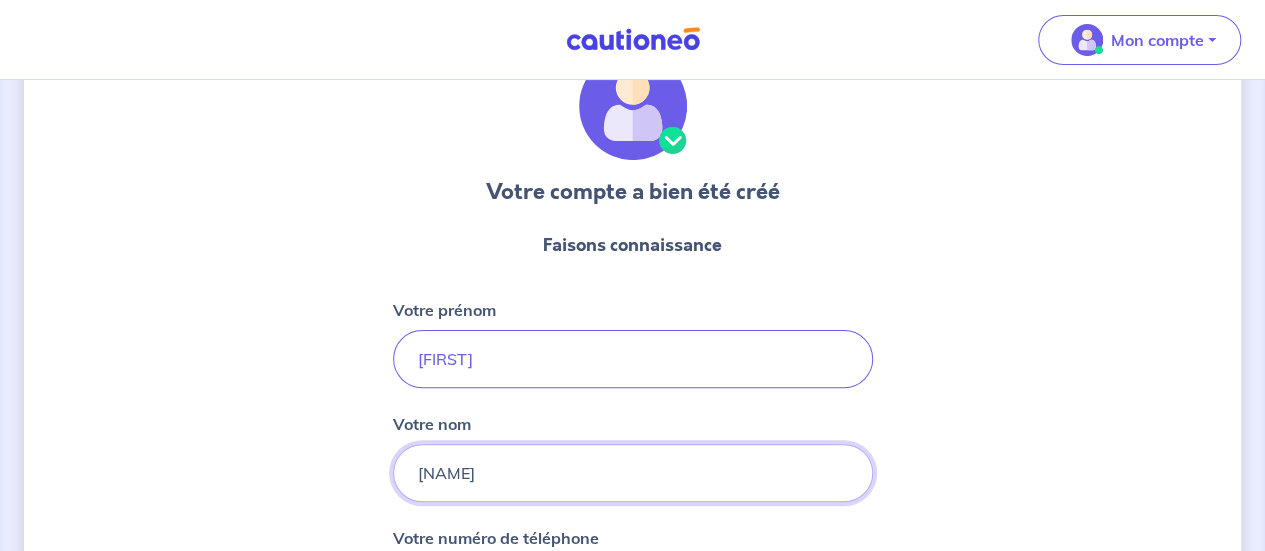 drag, startPoint x: 518, startPoint y: 464, endPoint x: 416, endPoint y: 462, distance: 102.01961 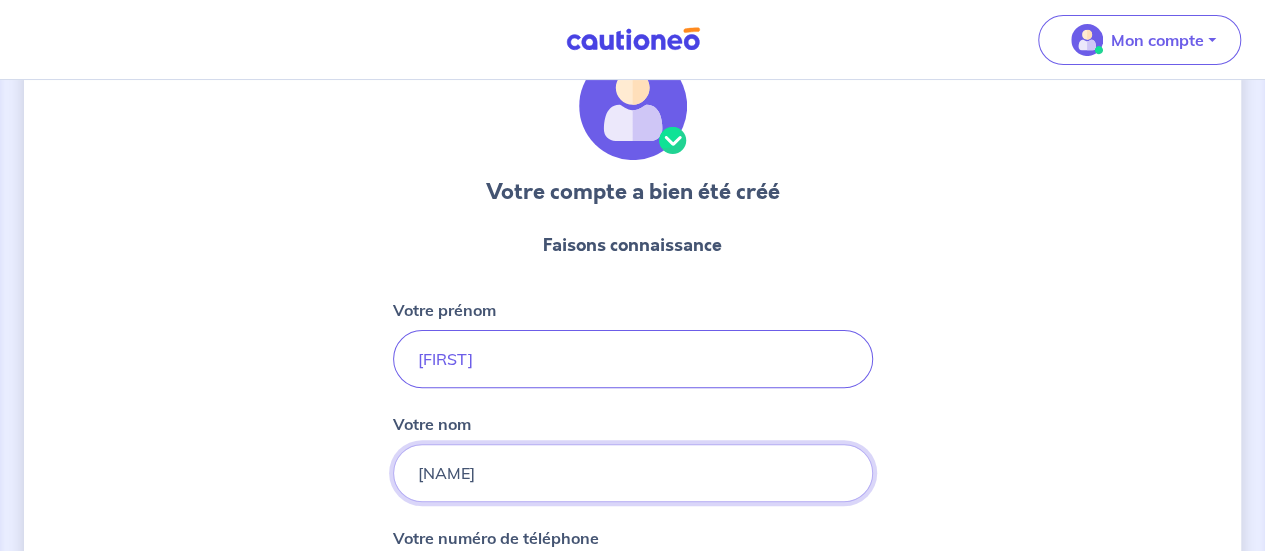 click on "[NAME]" at bounding box center [633, 473] 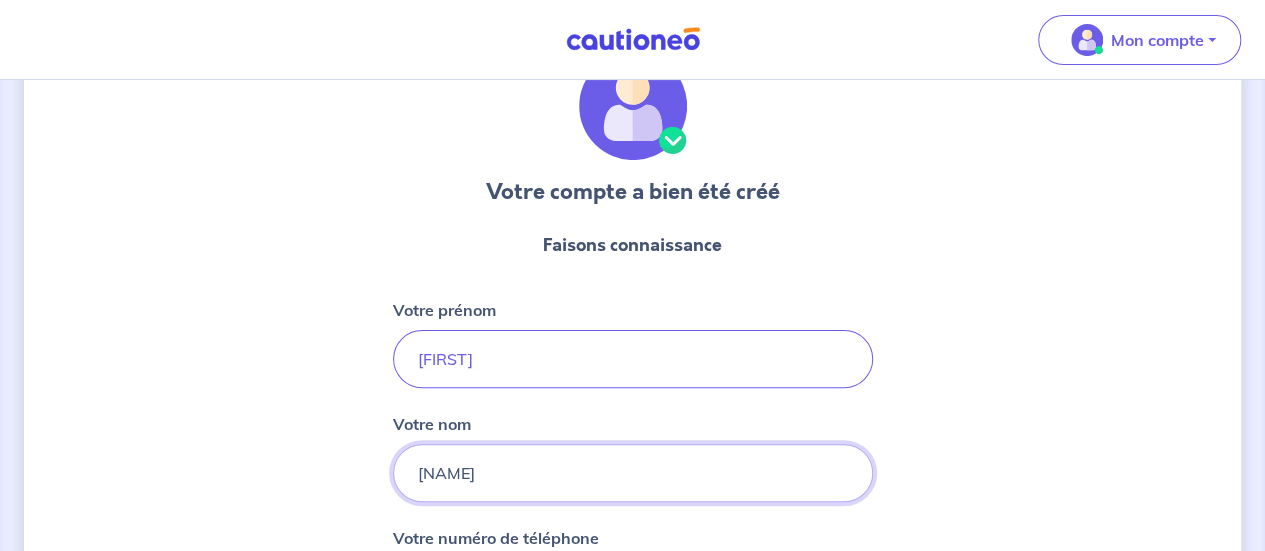 type on "G" 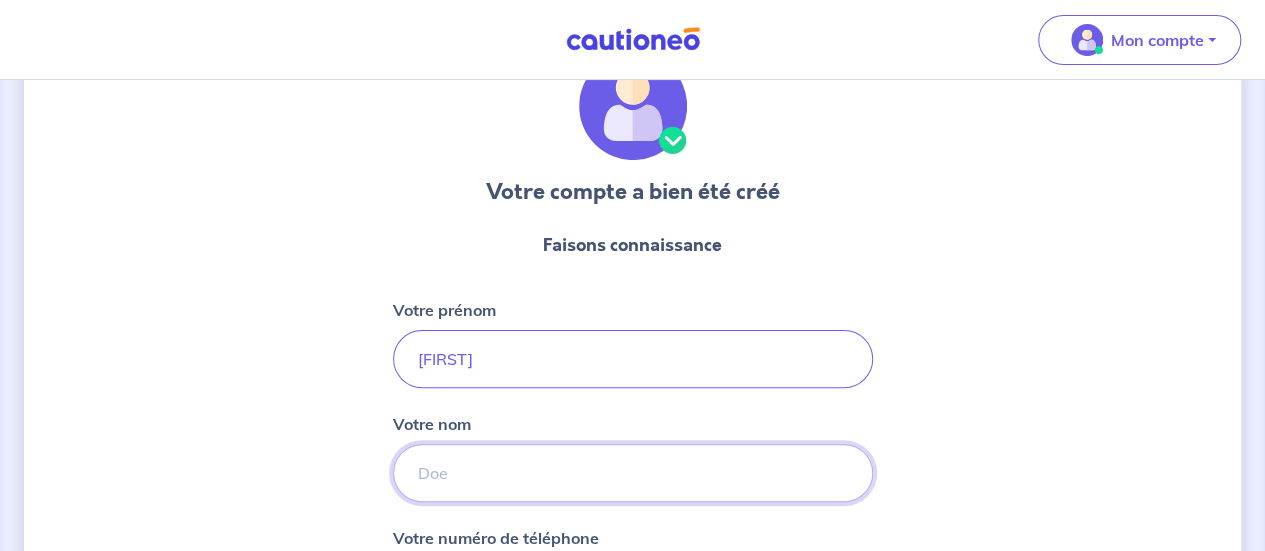 type on "[LAST]" 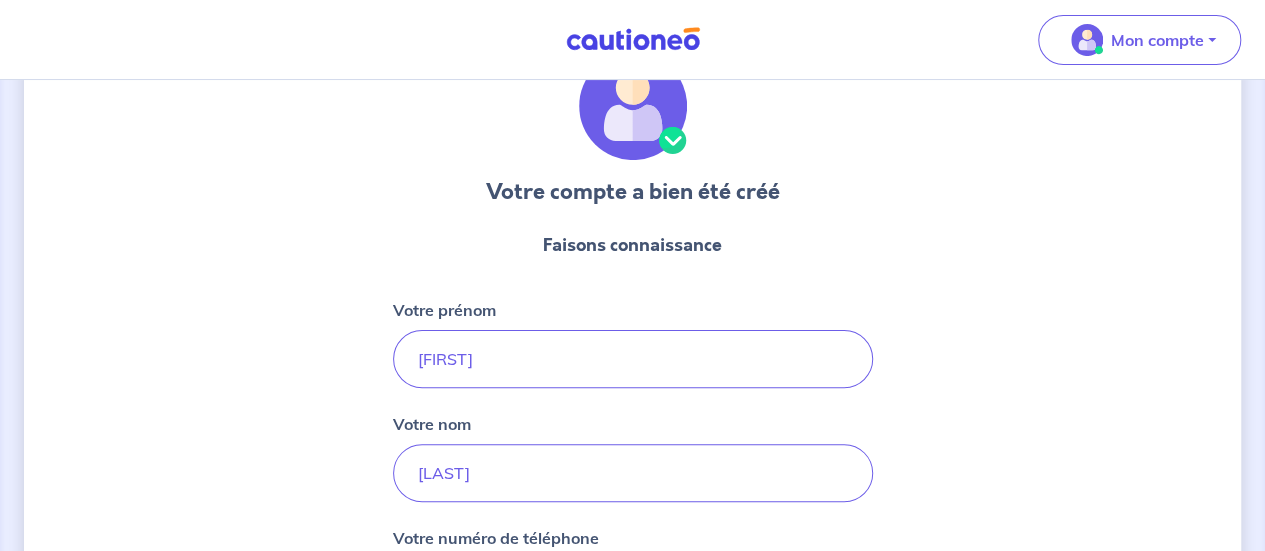 scroll, scrollTop: 300, scrollLeft: 0, axis: vertical 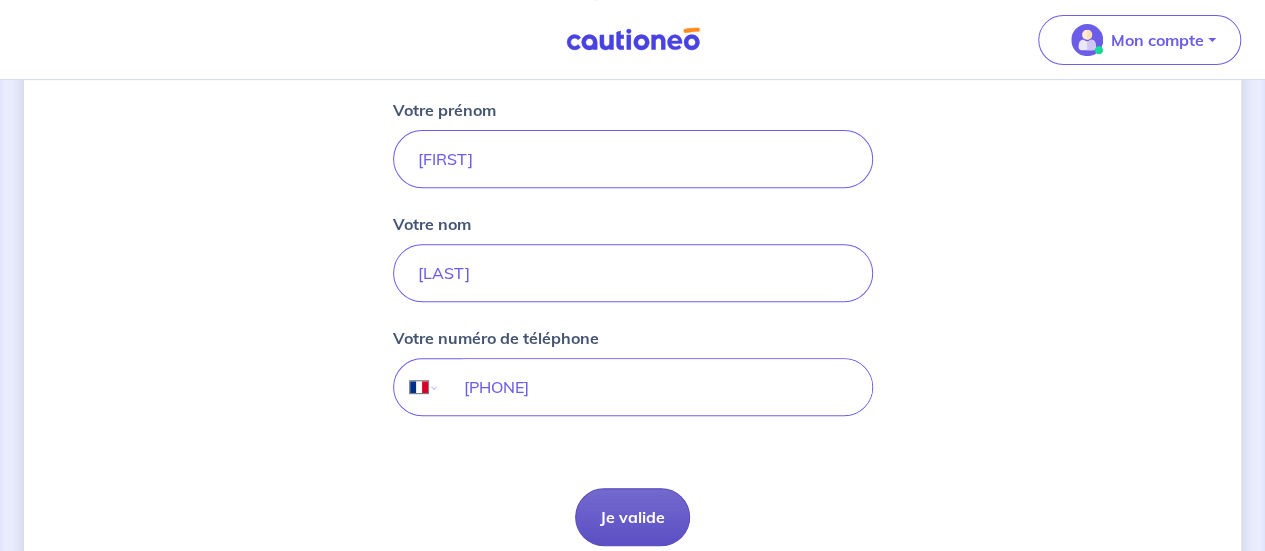 click on "Je valide" at bounding box center (632, 517) 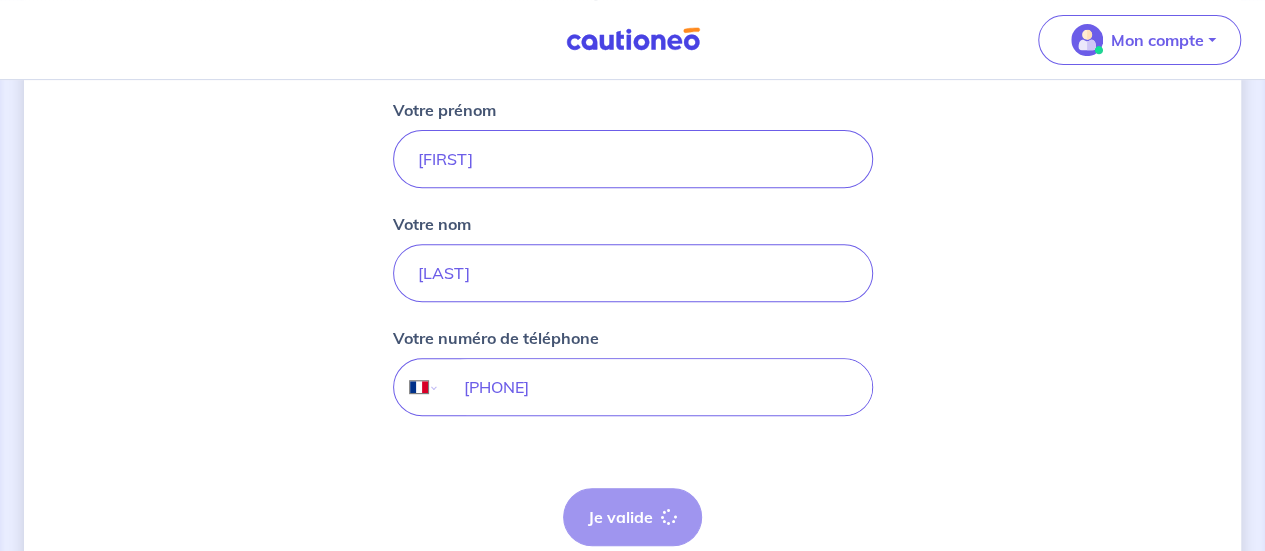 scroll, scrollTop: 0, scrollLeft: 0, axis: both 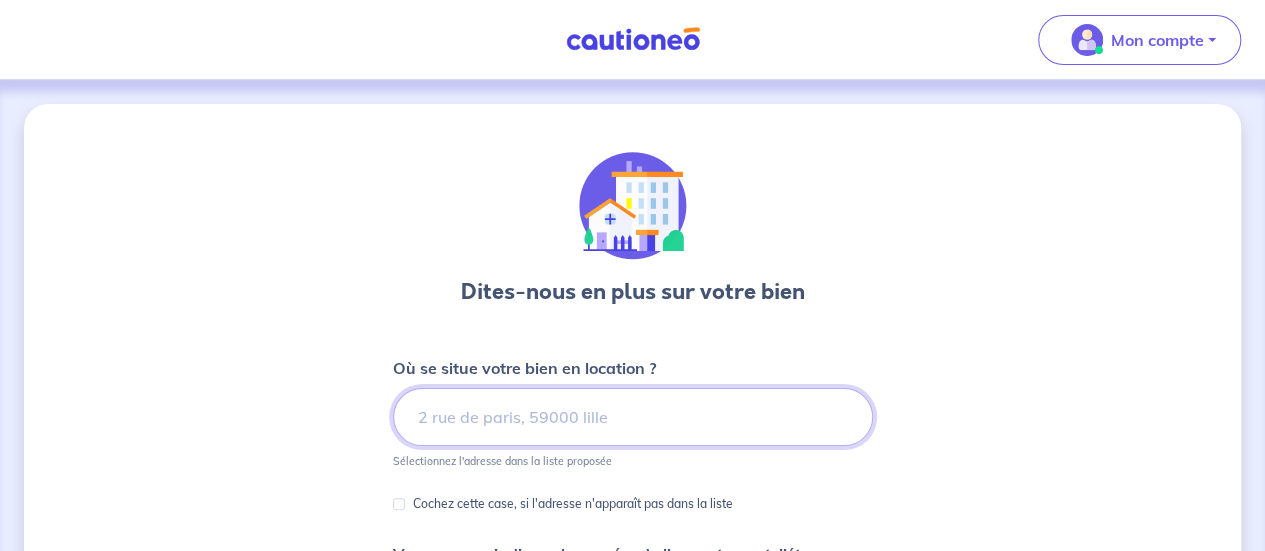 click at bounding box center [633, 417] 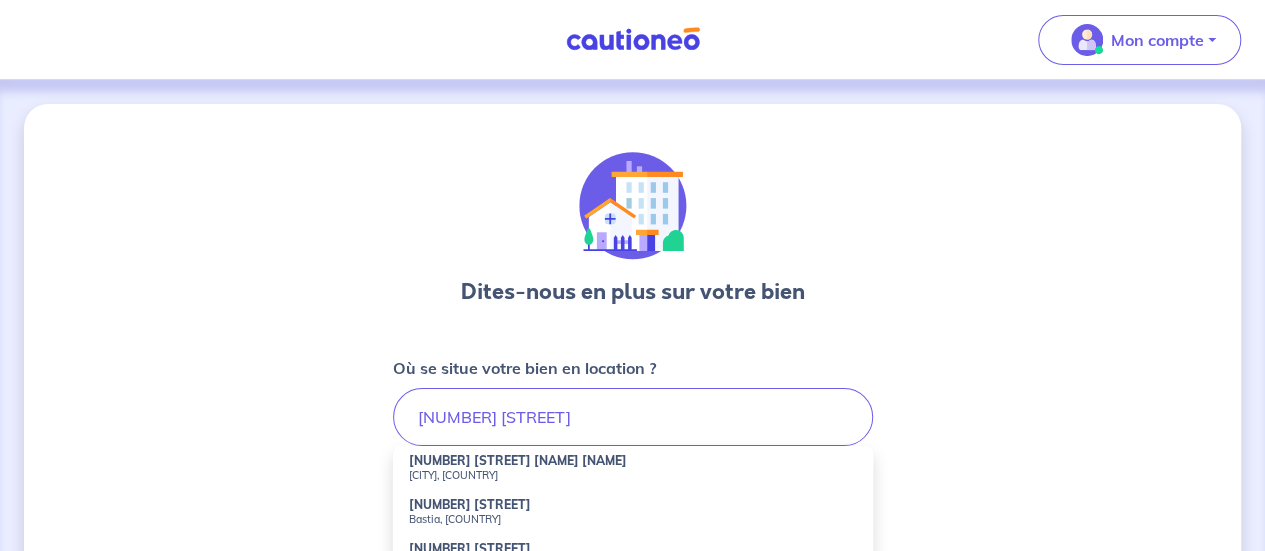 click on "[NUMBER] [STREET] [NAME] [NAME]" at bounding box center (518, 460) 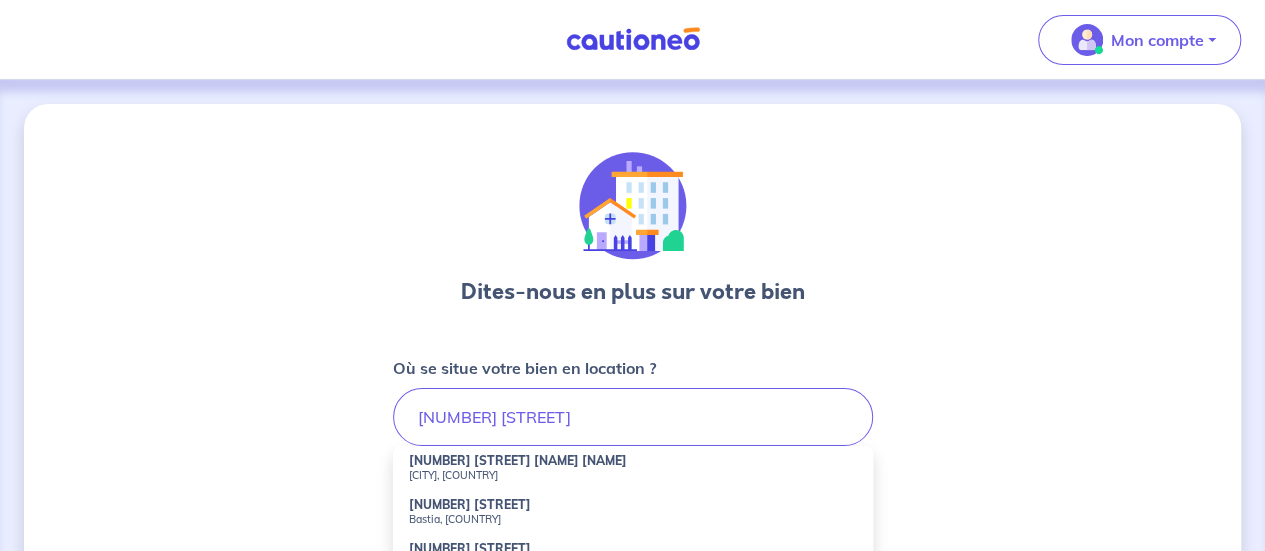 type on "[NUMBER] [STREET] [NAME] [NAME], [CITY], [COUNTRY]" 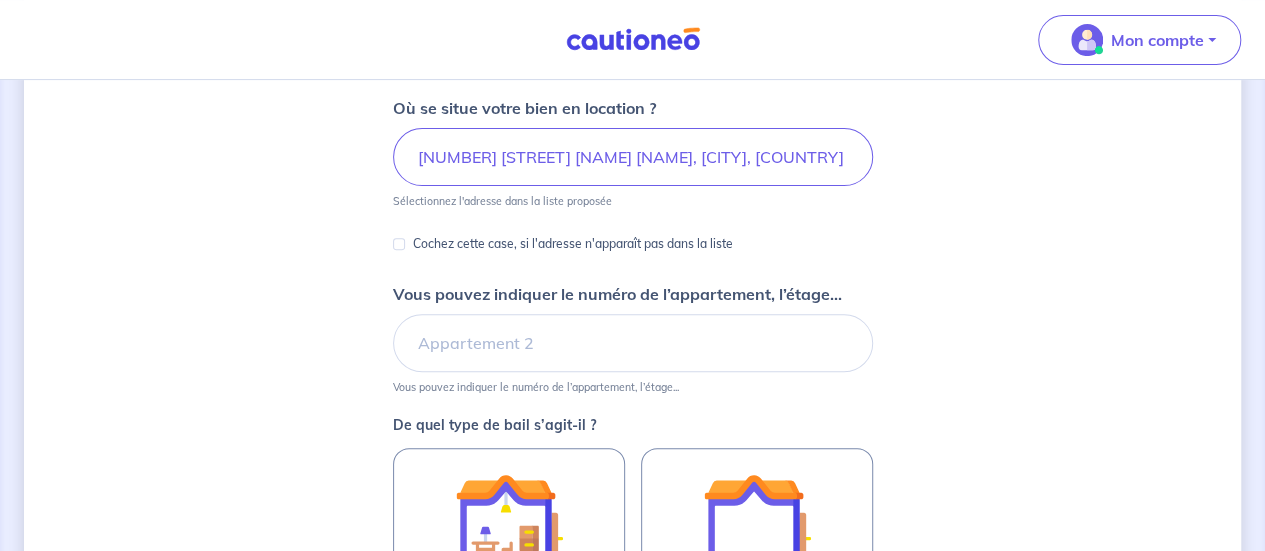 scroll, scrollTop: 300, scrollLeft: 0, axis: vertical 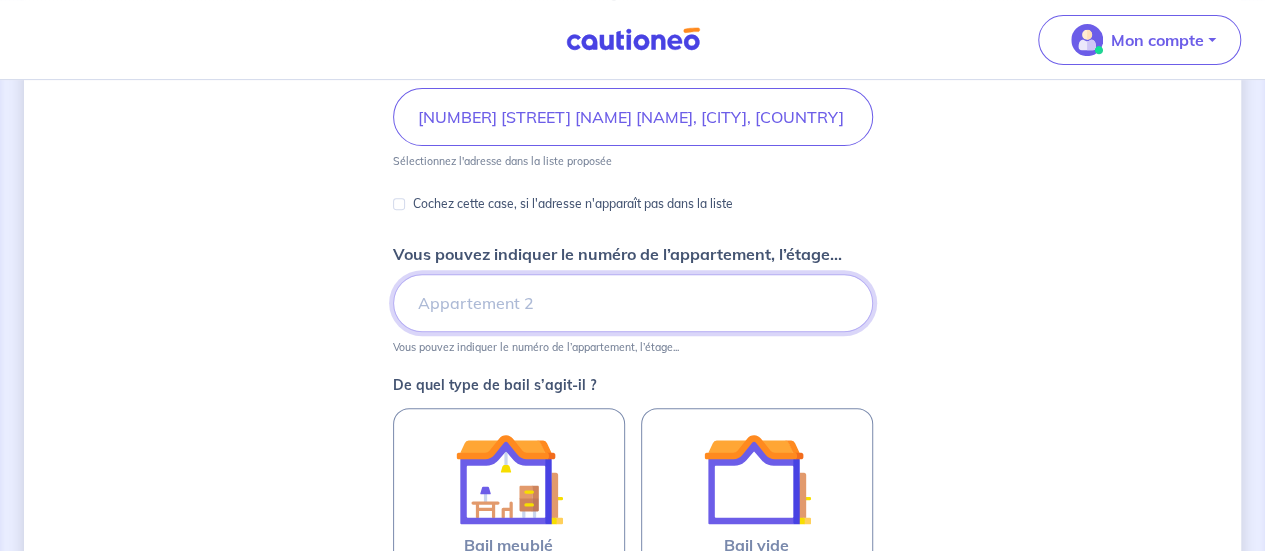 click on "Vous pouvez indiquer le numéro de l’appartement, l’étage..." at bounding box center [633, 303] 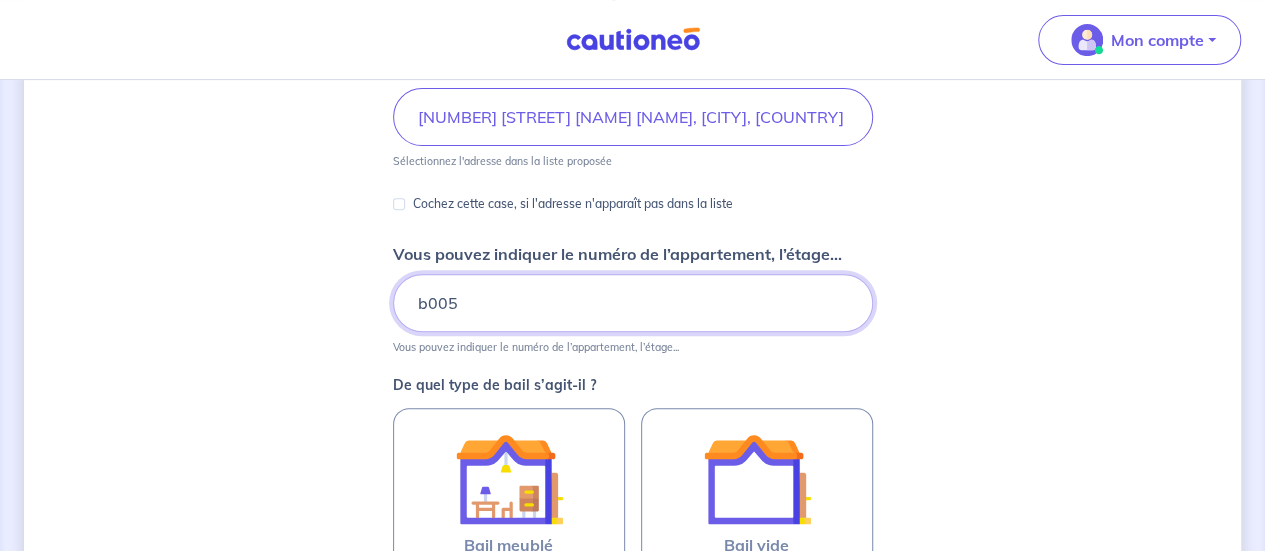 type on "b005" 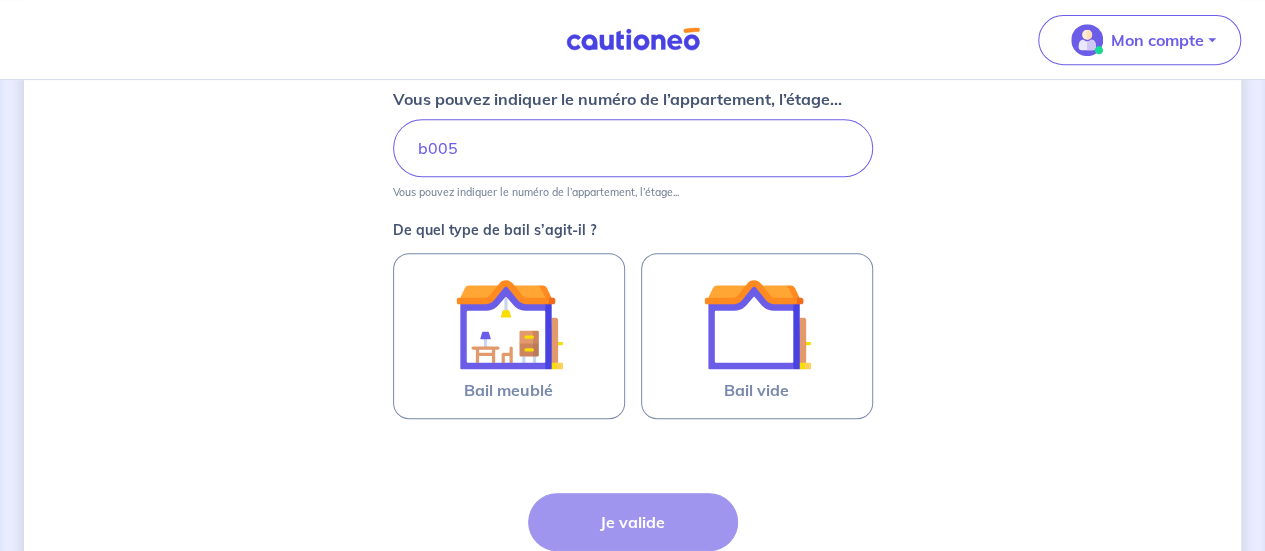 scroll, scrollTop: 600, scrollLeft: 0, axis: vertical 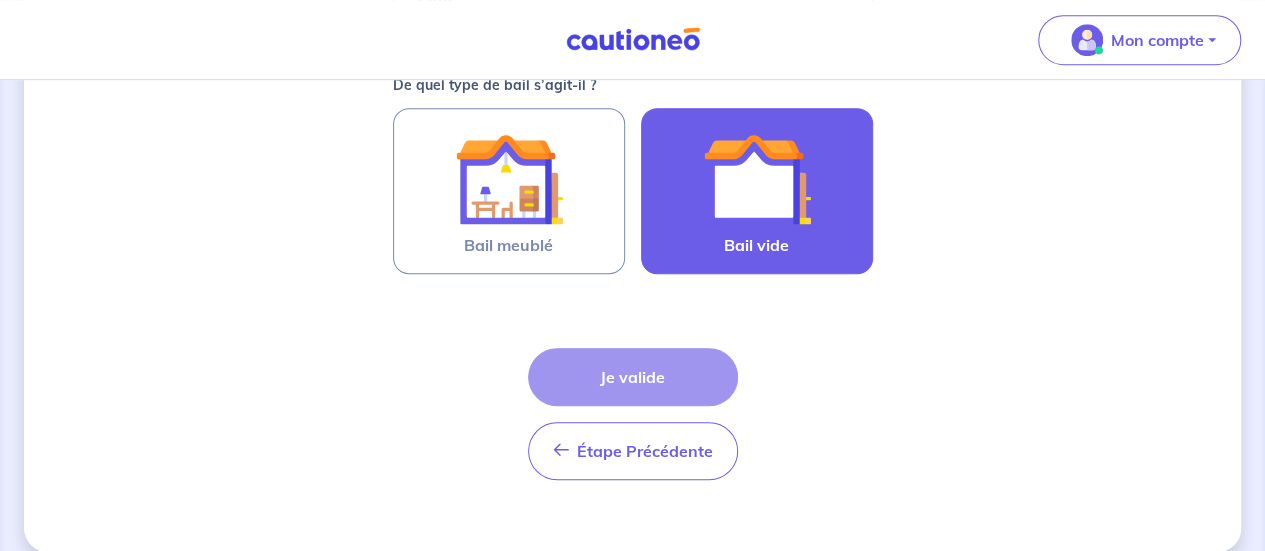 click at bounding box center (757, 179) 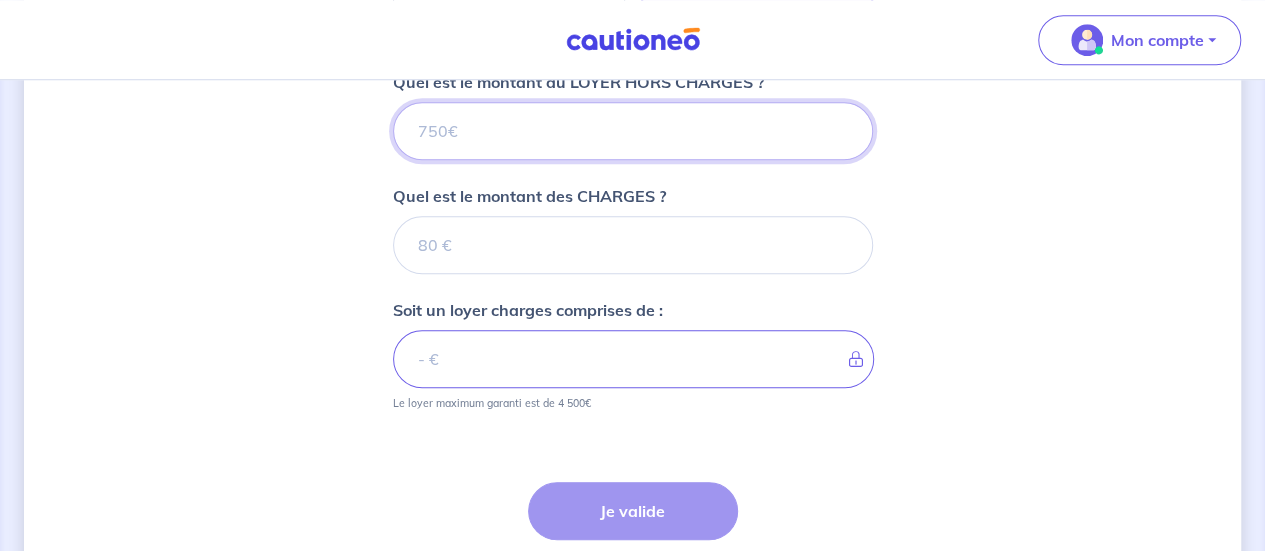 scroll, scrollTop: 732, scrollLeft: 0, axis: vertical 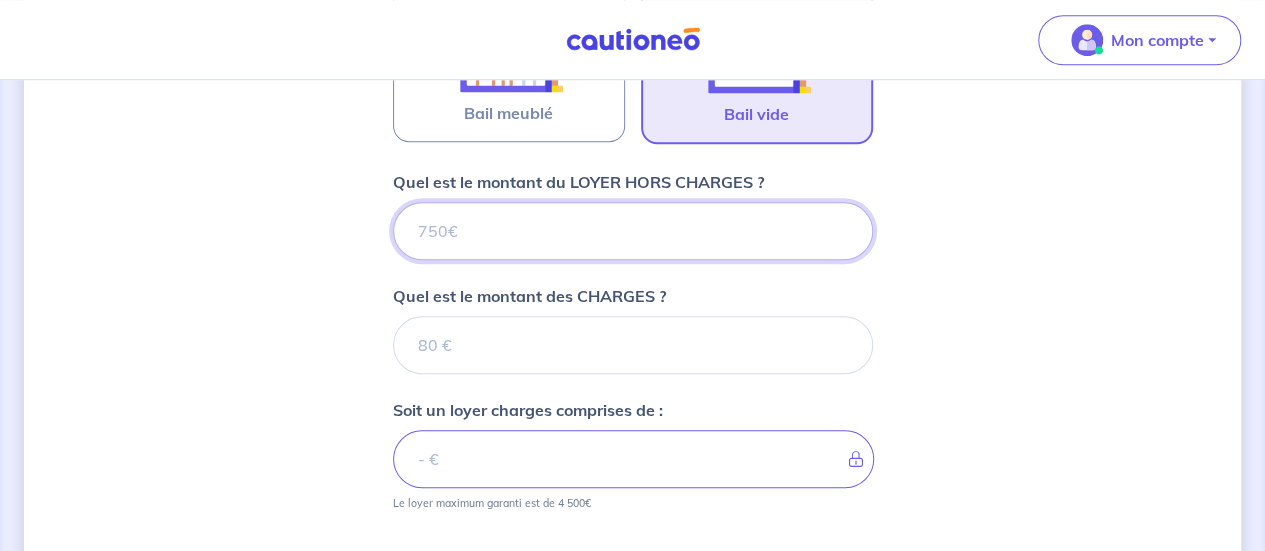 click on "Quel est le montant du LOYER HORS CHARGES ?" at bounding box center (633, 231) 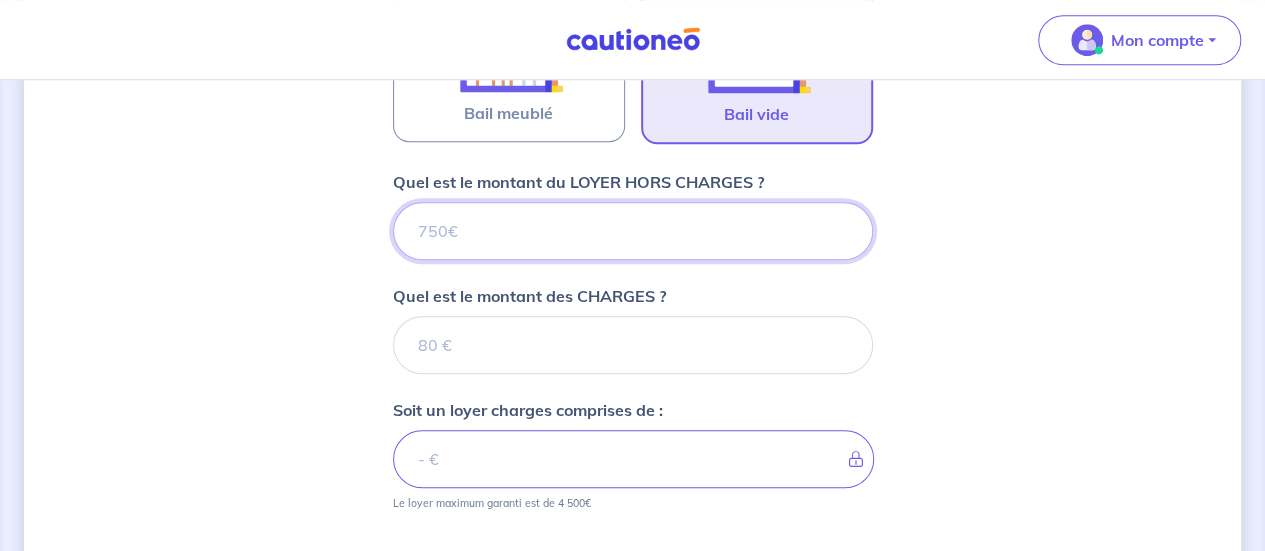 type on "9" 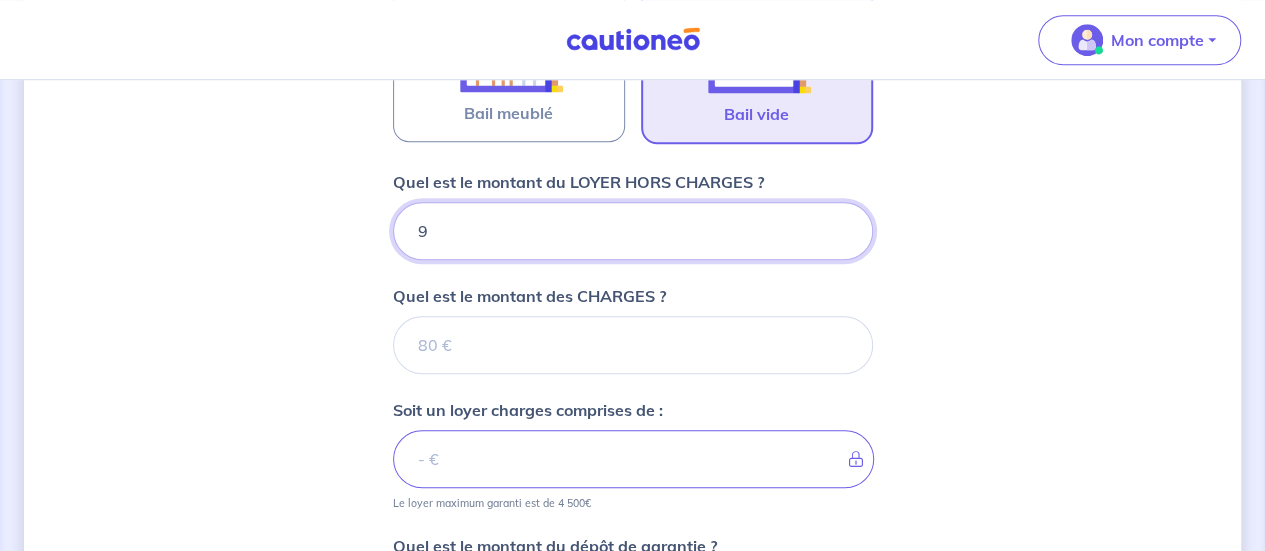 type 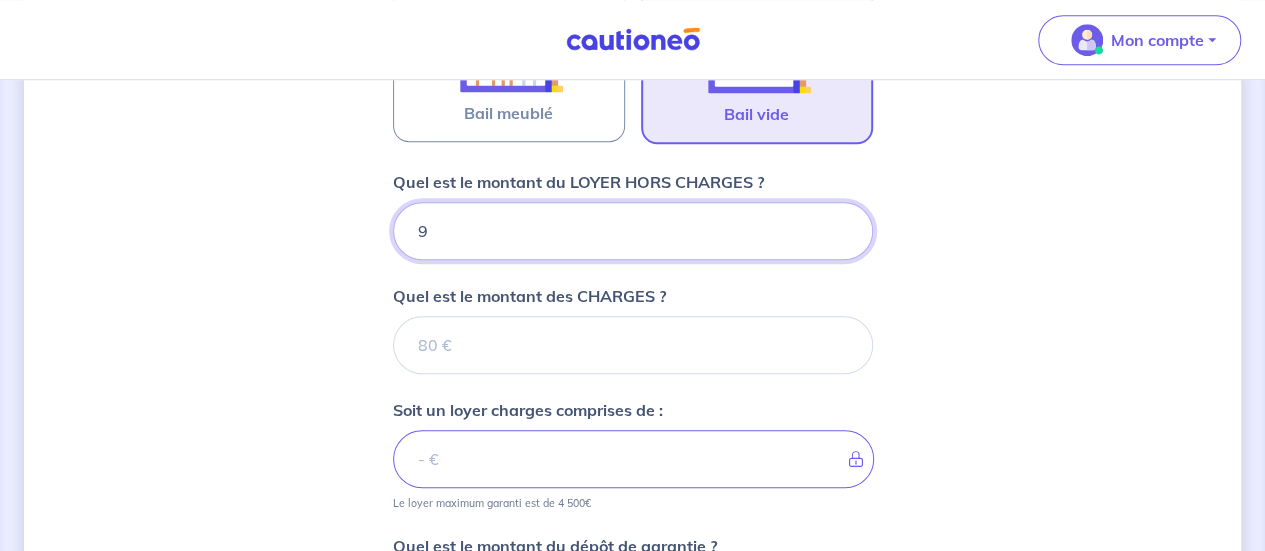 type on "93" 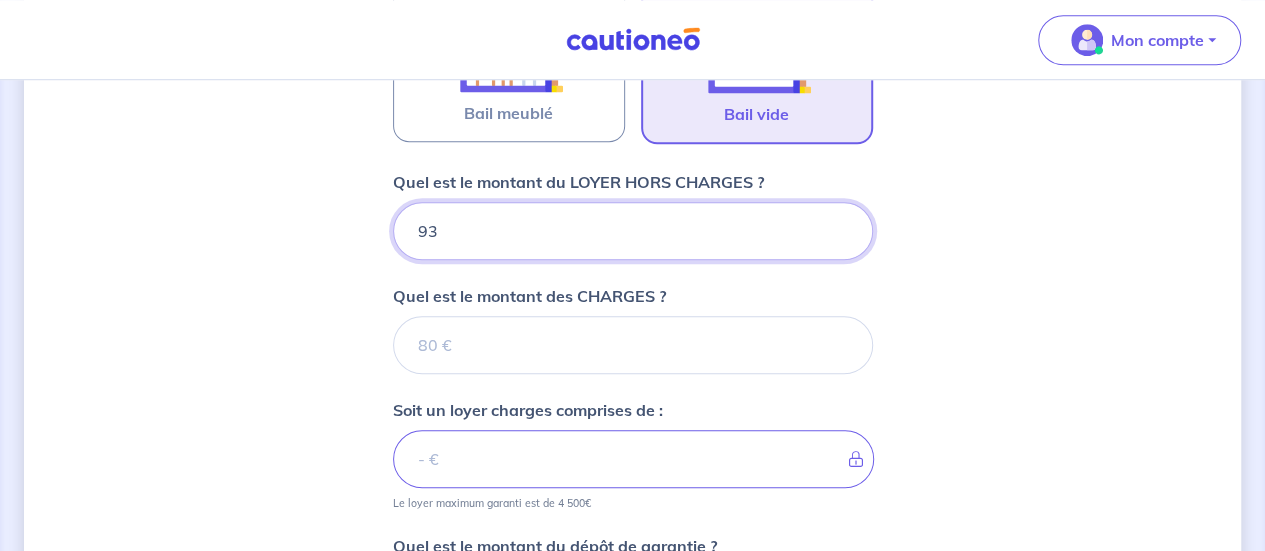 type 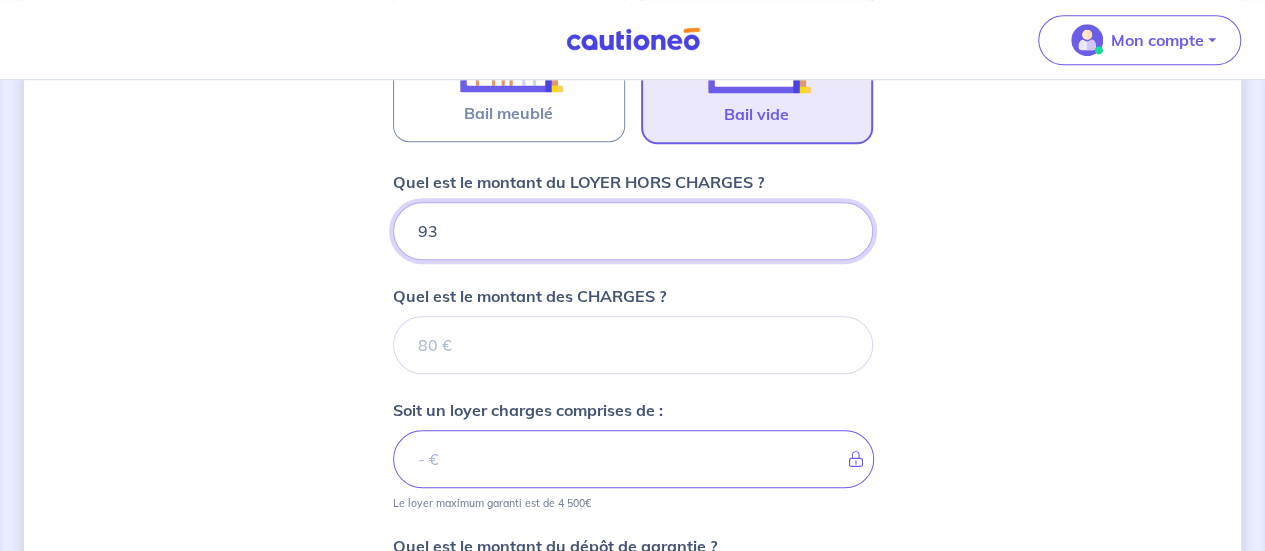 type on "930" 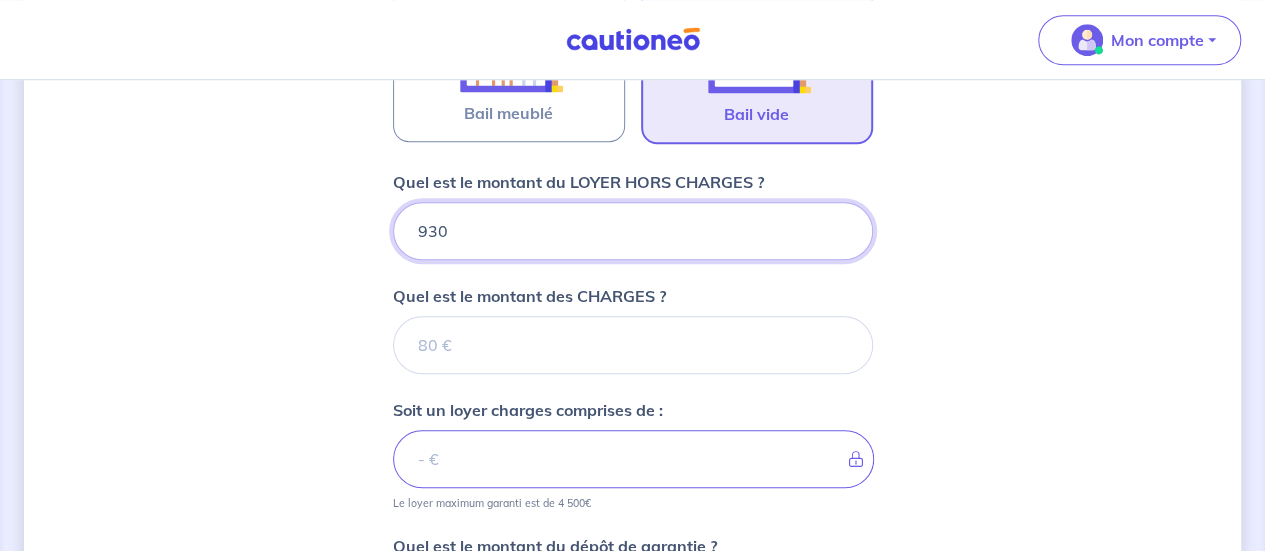 type 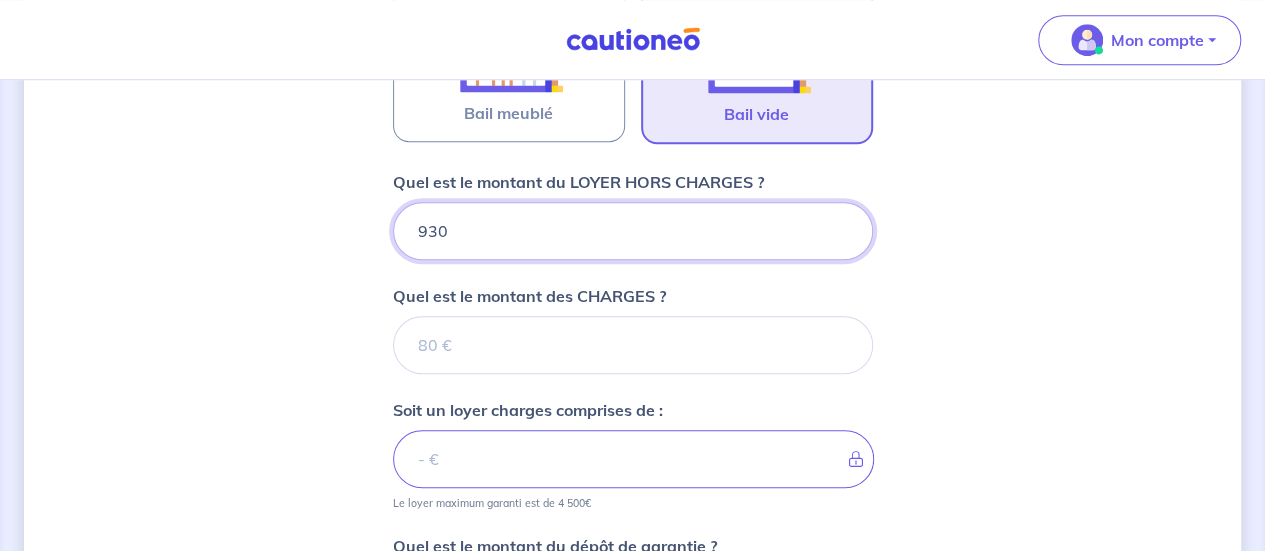 type on "930" 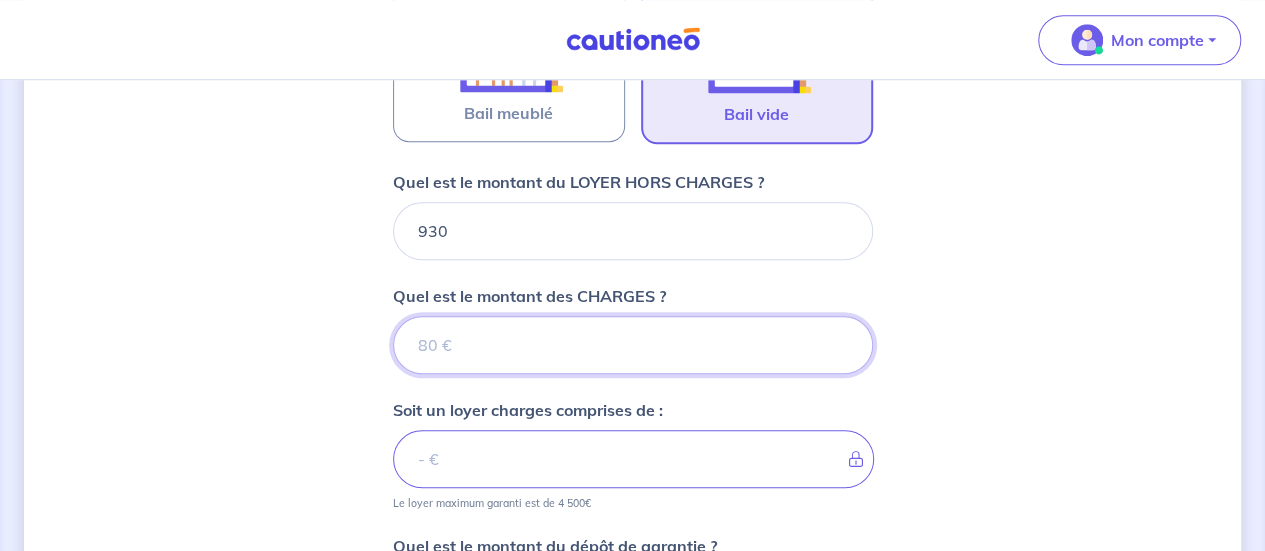 click on "Quel est le montant des CHARGES ?" at bounding box center [633, 345] 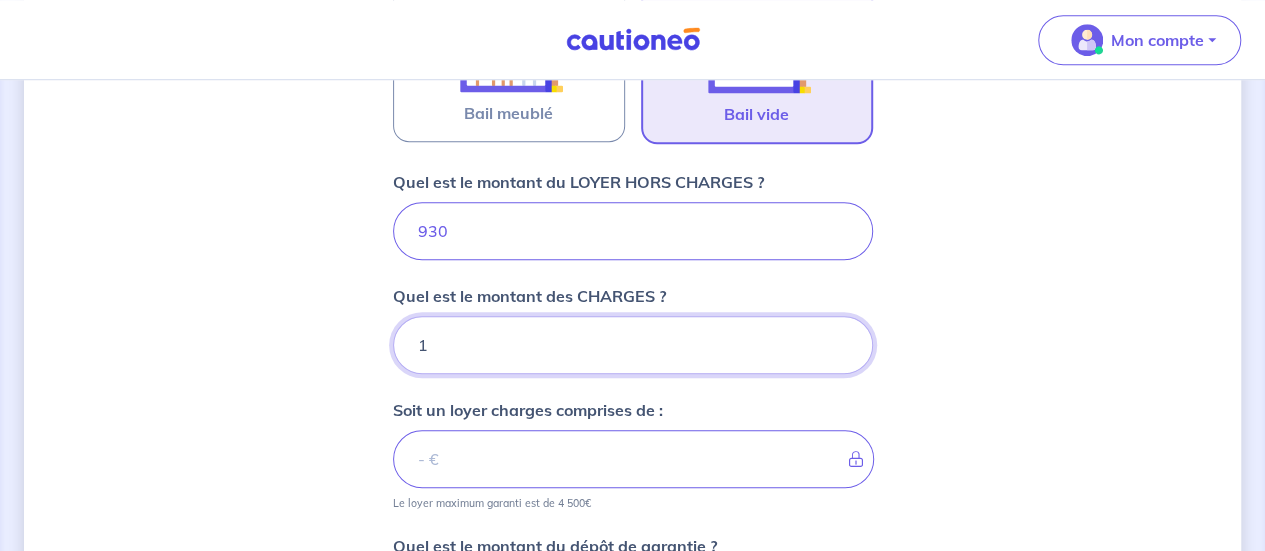 type on "931" 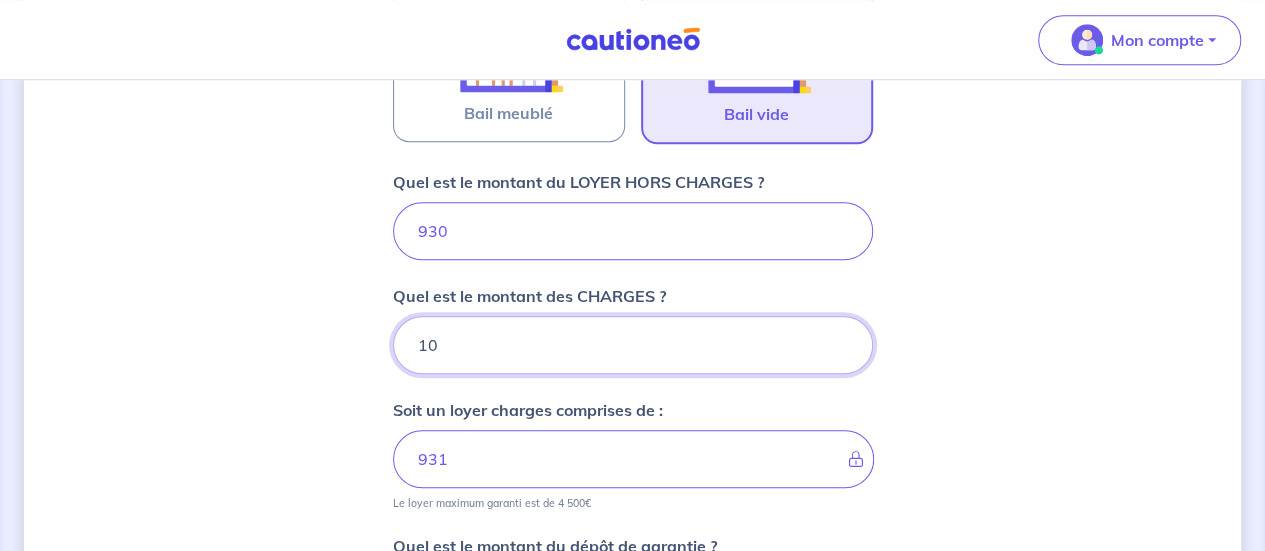 type on "100" 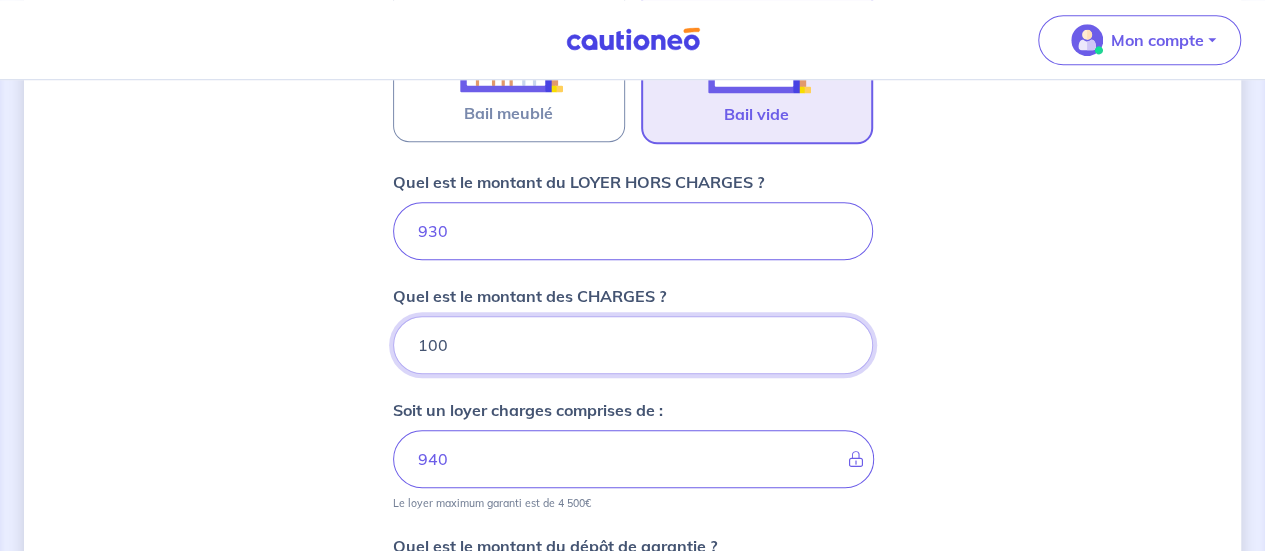 type on "1030" 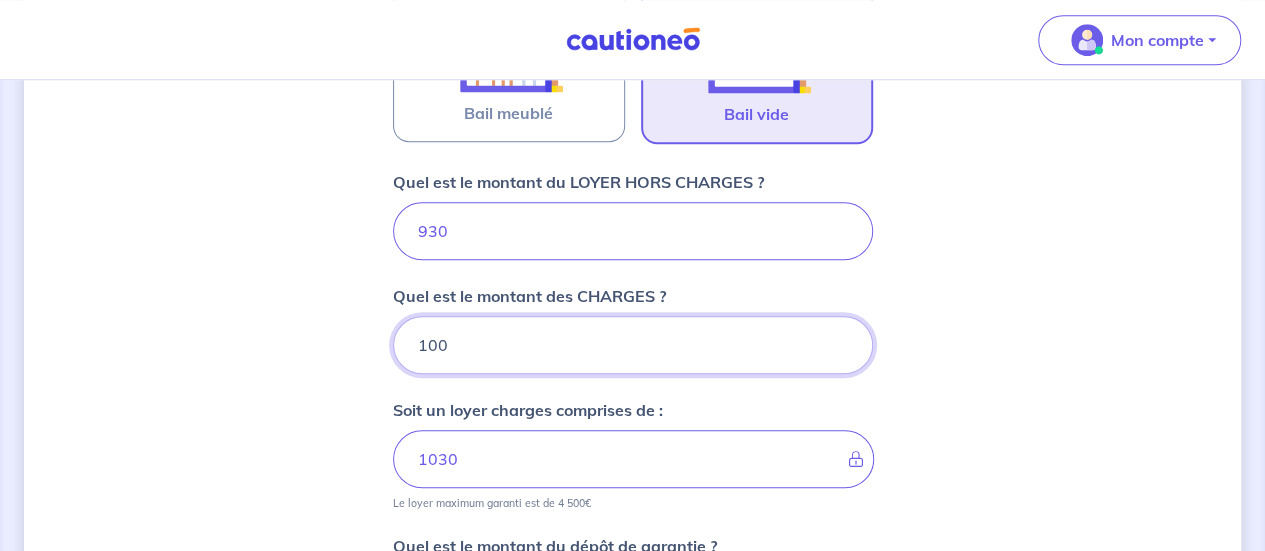type on "100" 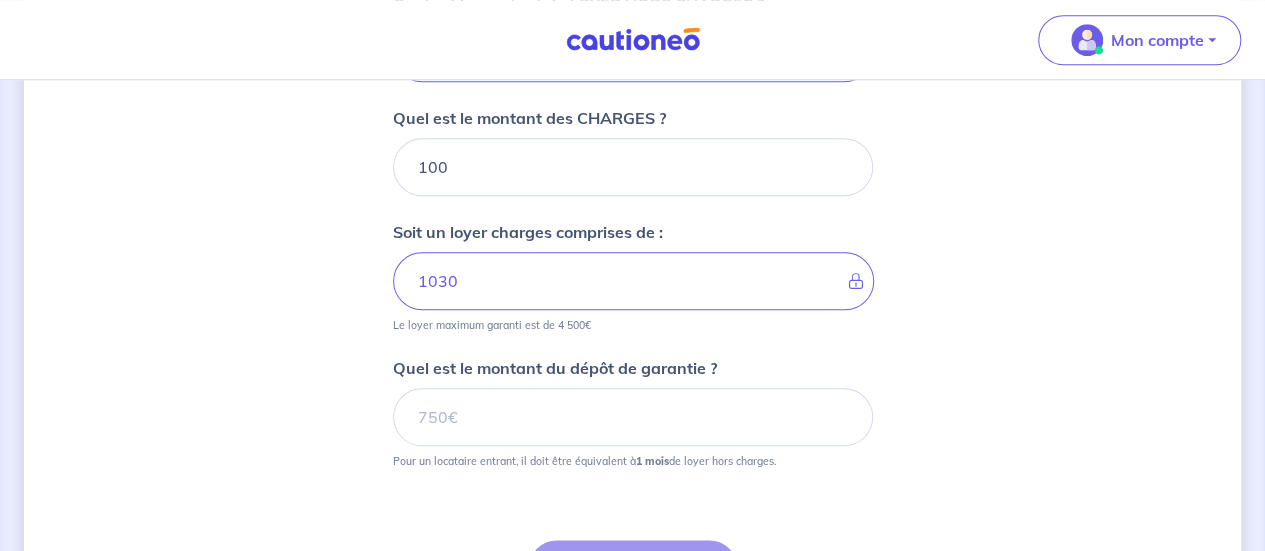 scroll, scrollTop: 932, scrollLeft: 0, axis: vertical 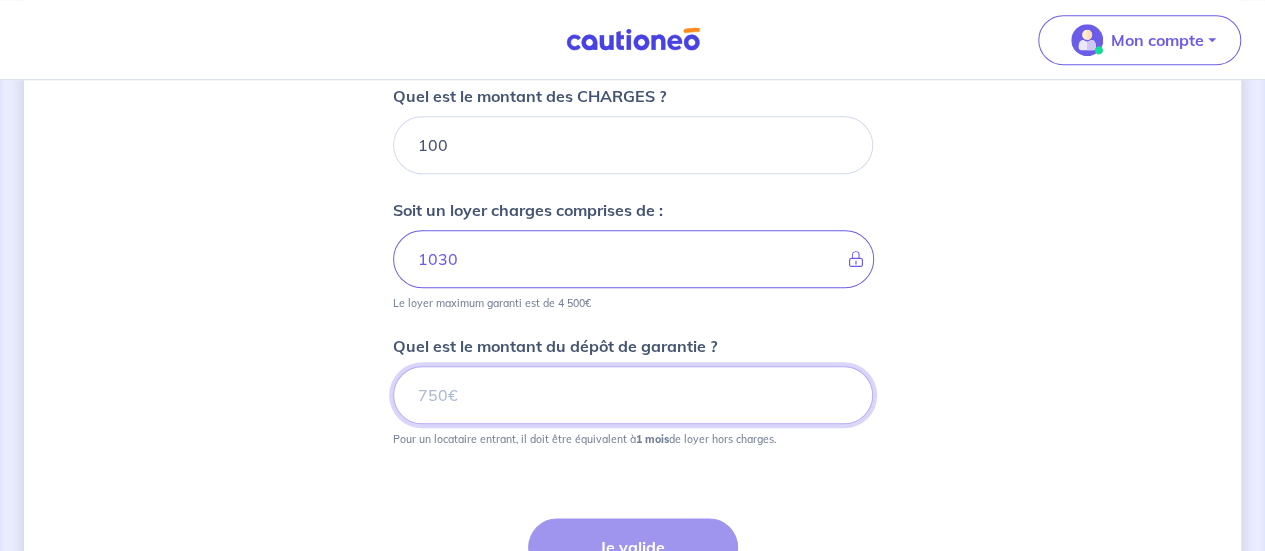 click on "Quel est le montant du dépôt de garantie ?" at bounding box center (633, 395) 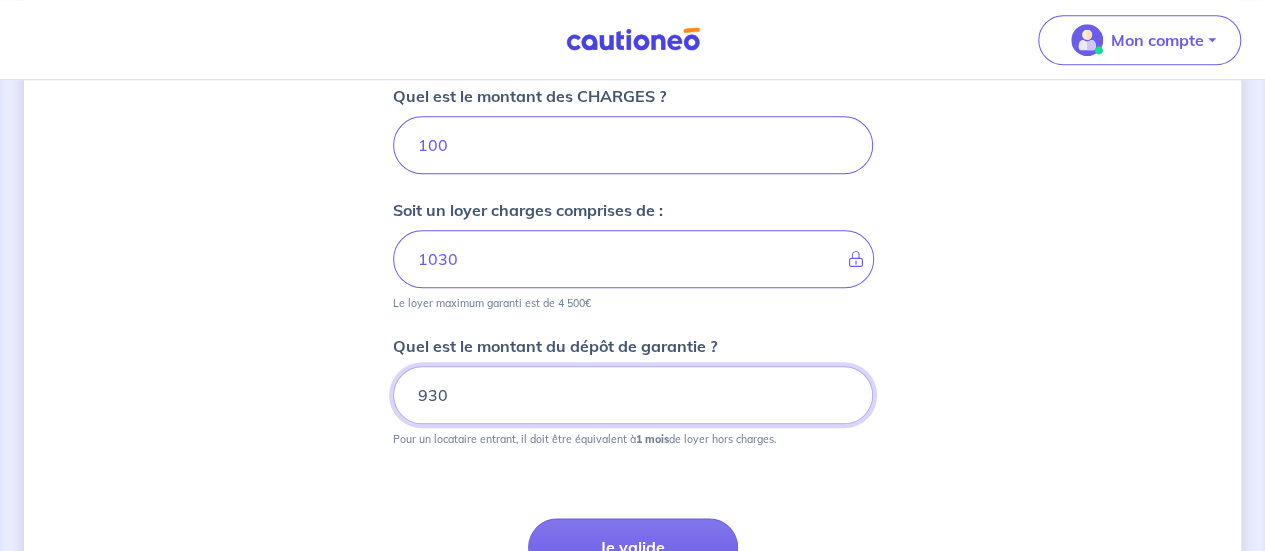 type on "930" 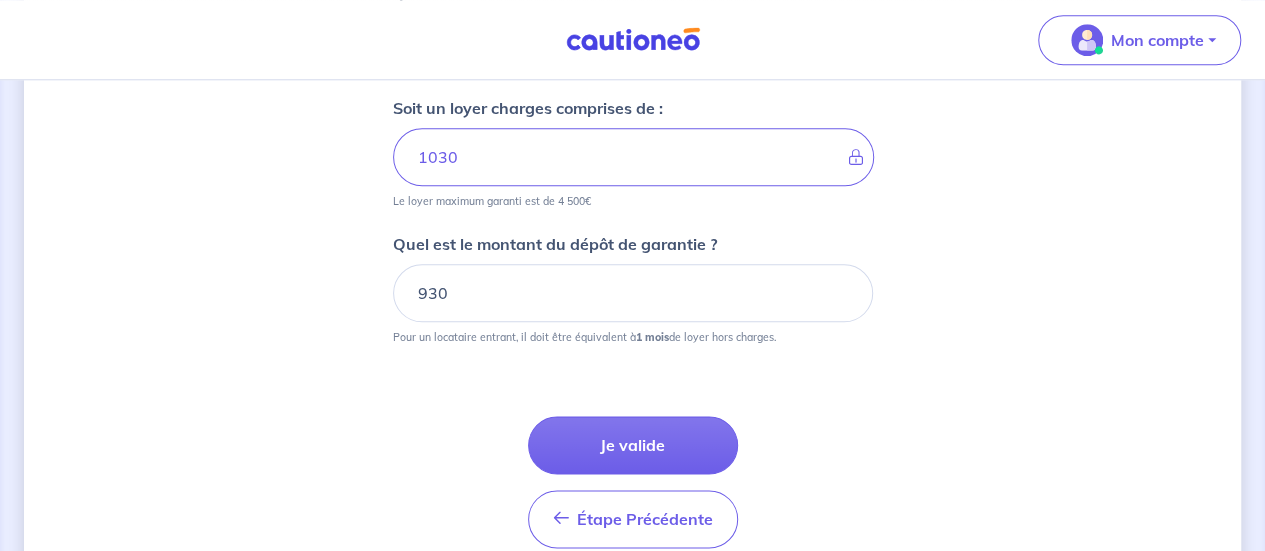 scroll, scrollTop: 1121, scrollLeft: 0, axis: vertical 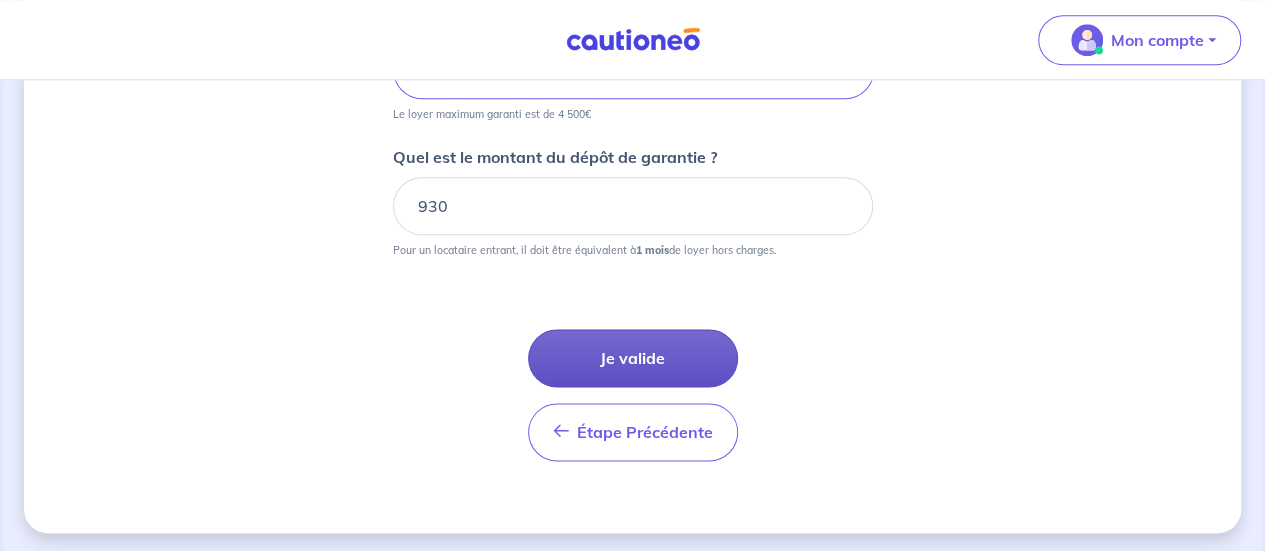 click on "Je valide" at bounding box center (633, 358) 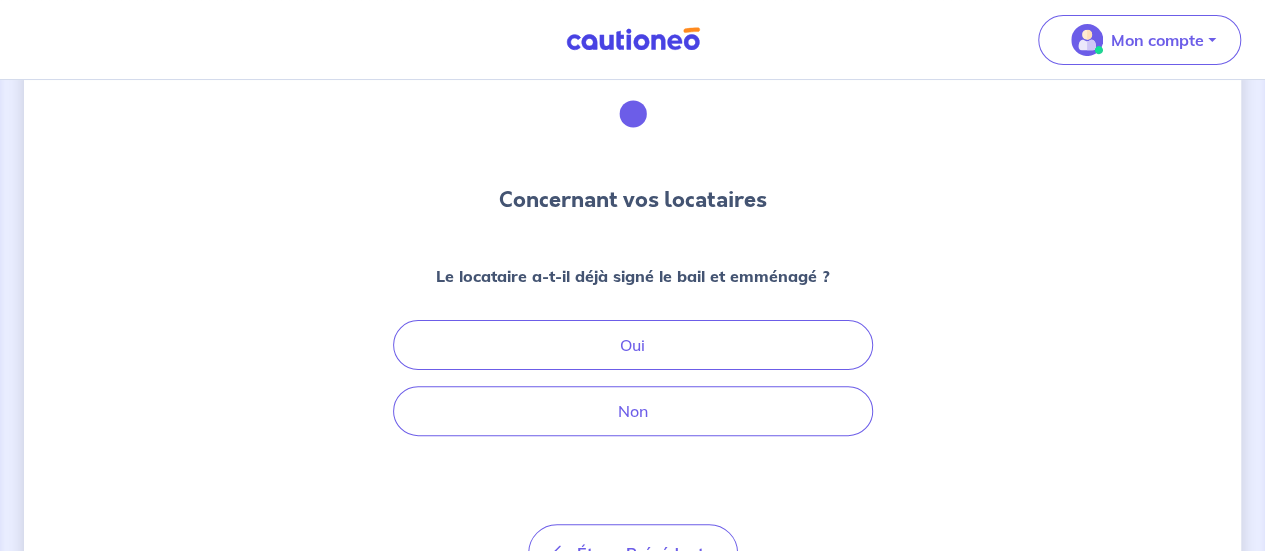 scroll, scrollTop: 0, scrollLeft: 0, axis: both 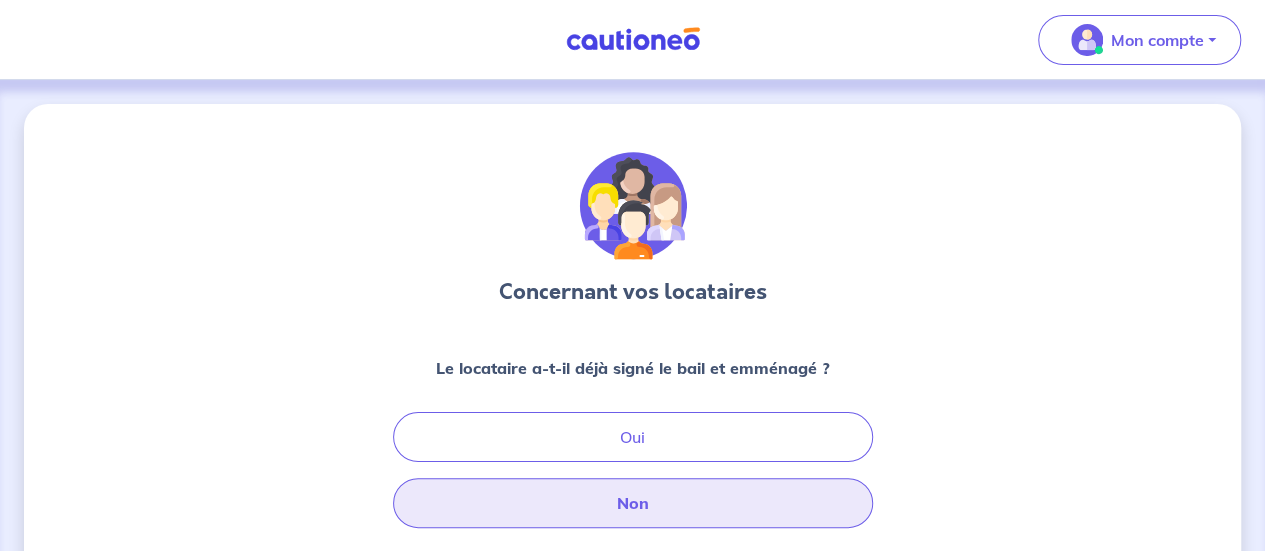 click on "Non" at bounding box center [633, 503] 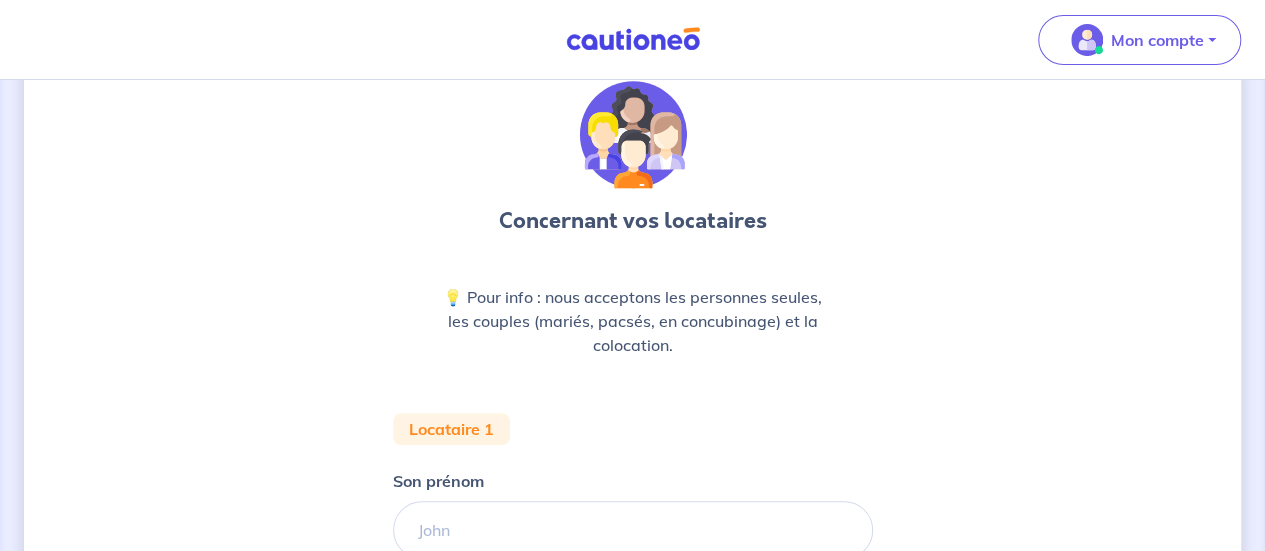 scroll, scrollTop: 200, scrollLeft: 0, axis: vertical 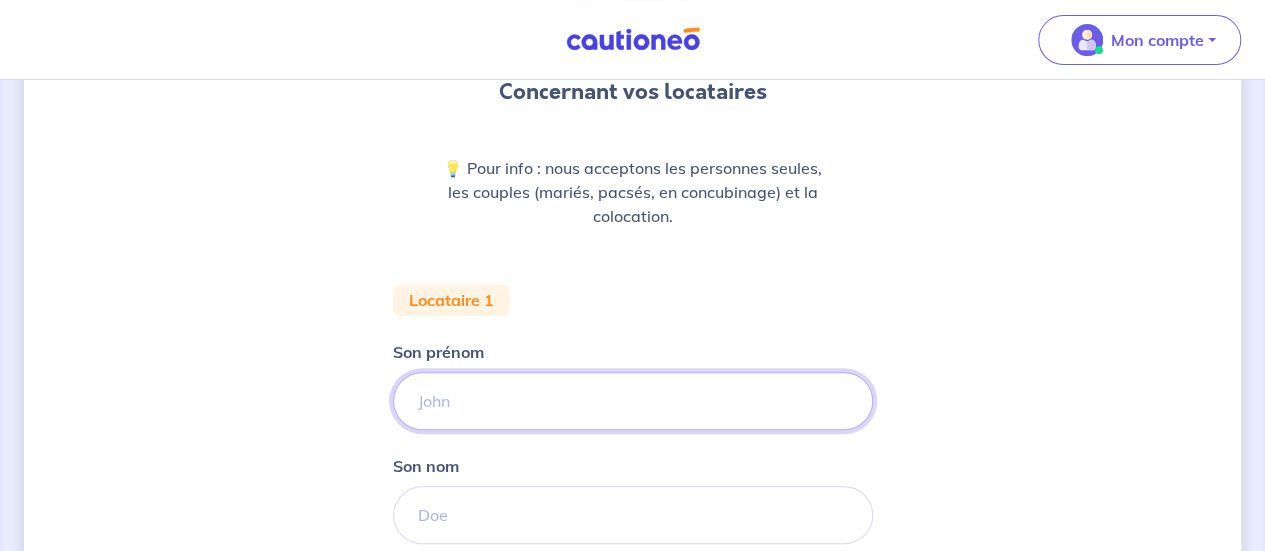 click on "Son prénom" at bounding box center (633, 401) 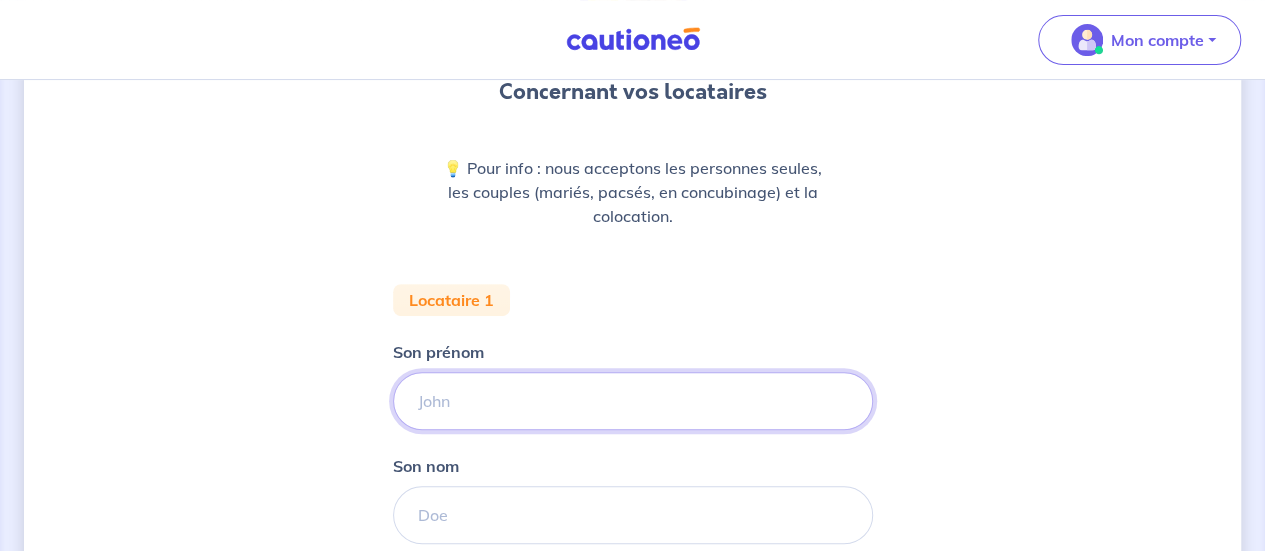 paste on "[FIRST] [MIDDLE] [LAST]" 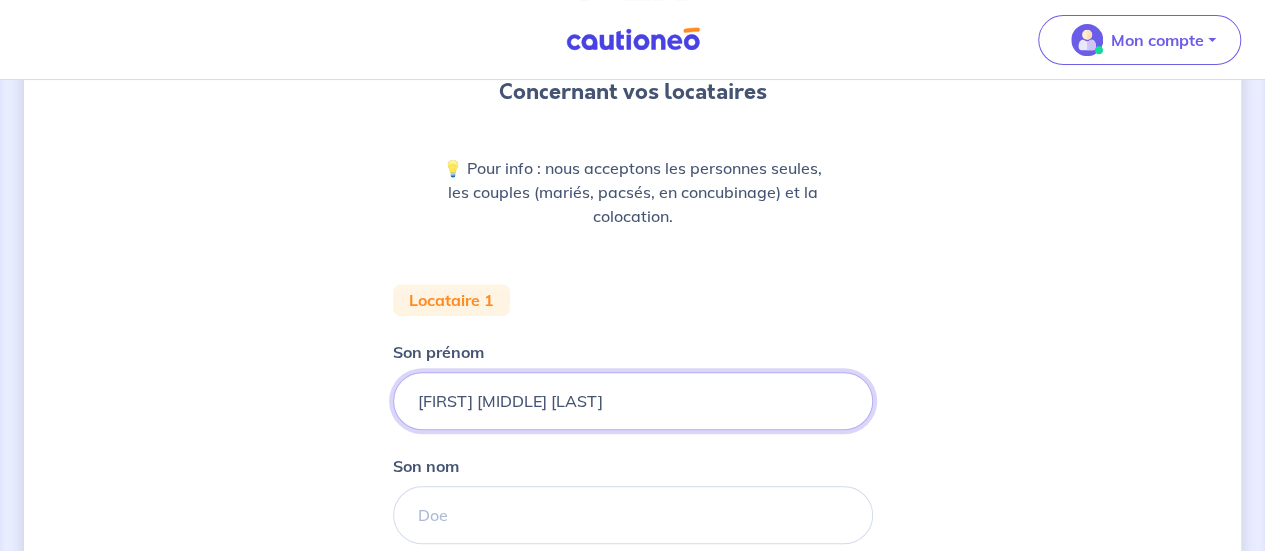 drag, startPoint x: 536, startPoint y: 405, endPoint x: 674, endPoint y: 398, distance: 138.17743 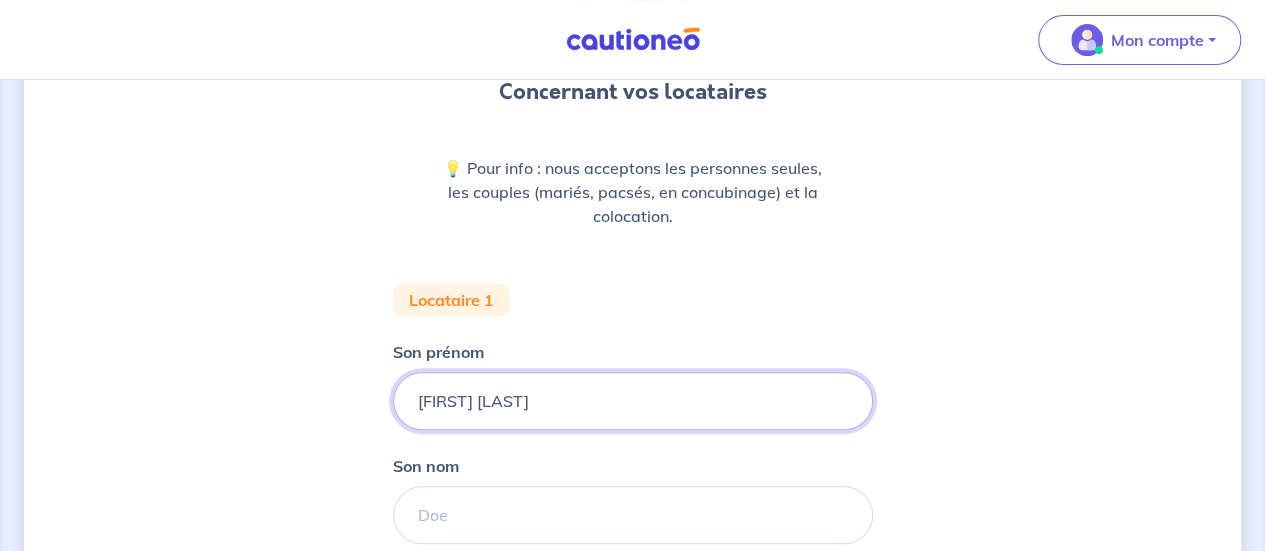 type on "[FIRST] [LAST]" 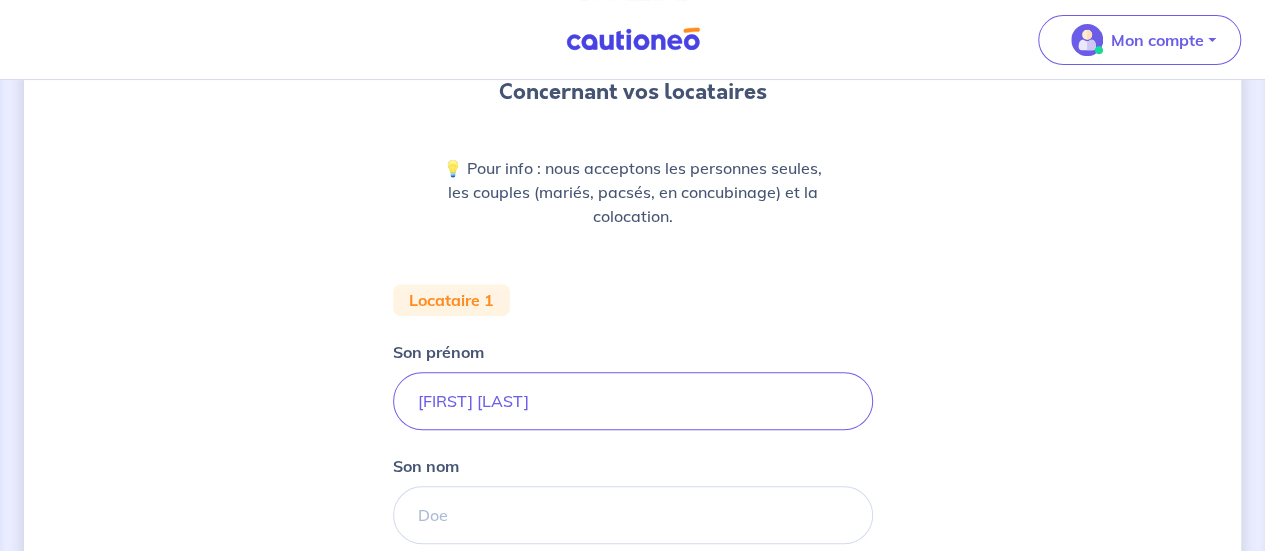 click on "Locataire 1 Son prénom [FIRST] [LAST] Étape Précédente Précédent Je valide Je valide" at bounding box center (633, 524) 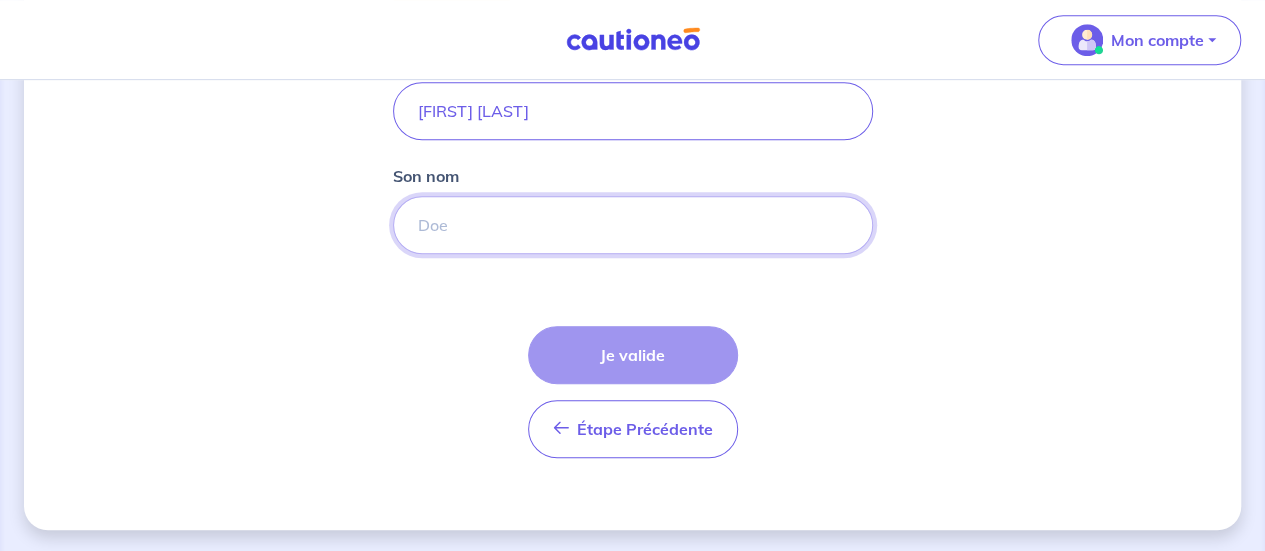 drag, startPoint x: 418, startPoint y: 210, endPoint x: 463, endPoint y: 243, distance: 55.803226 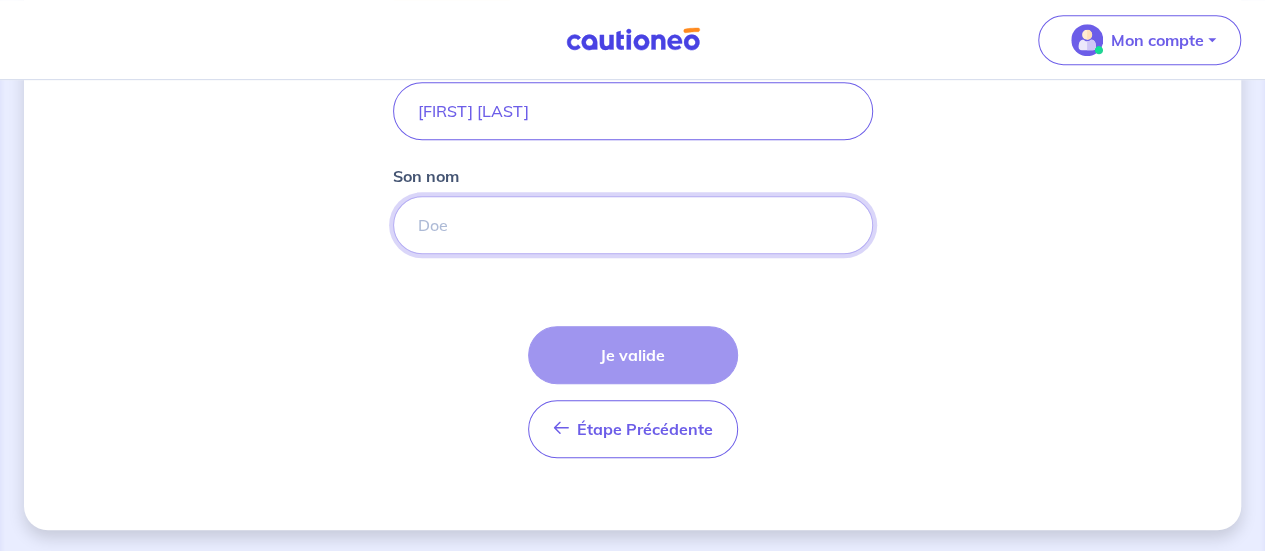 click on "Son nom" at bounding box center [633, 225] 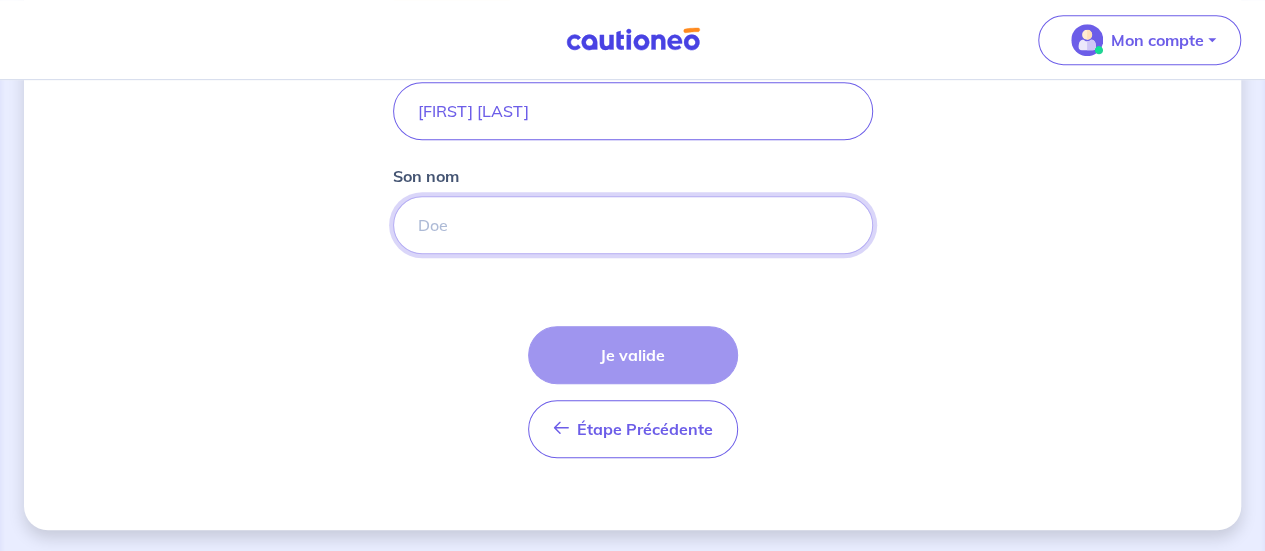 paste on "[LAST]" 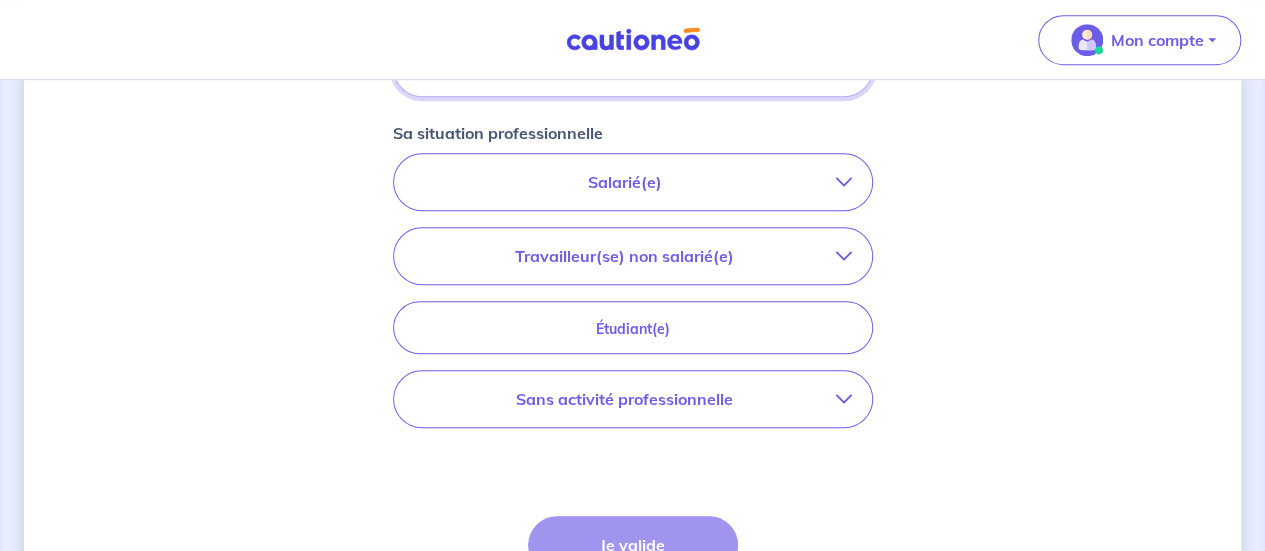 scroll, scrollTop: 690, scrollLeft: 0, axis: vertical 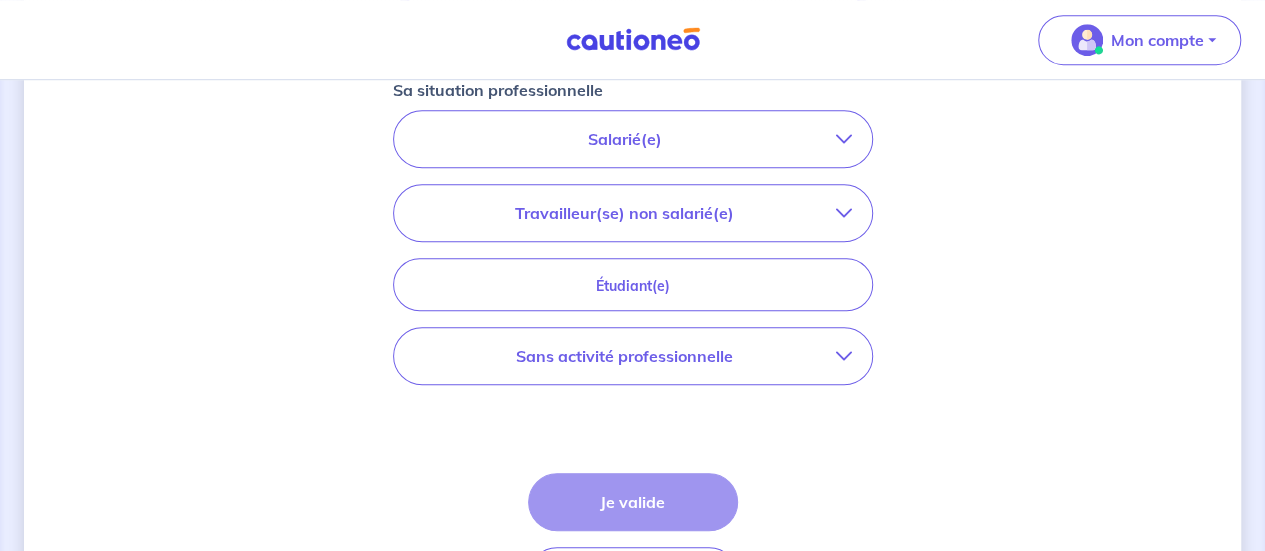 type on "[LAST]" 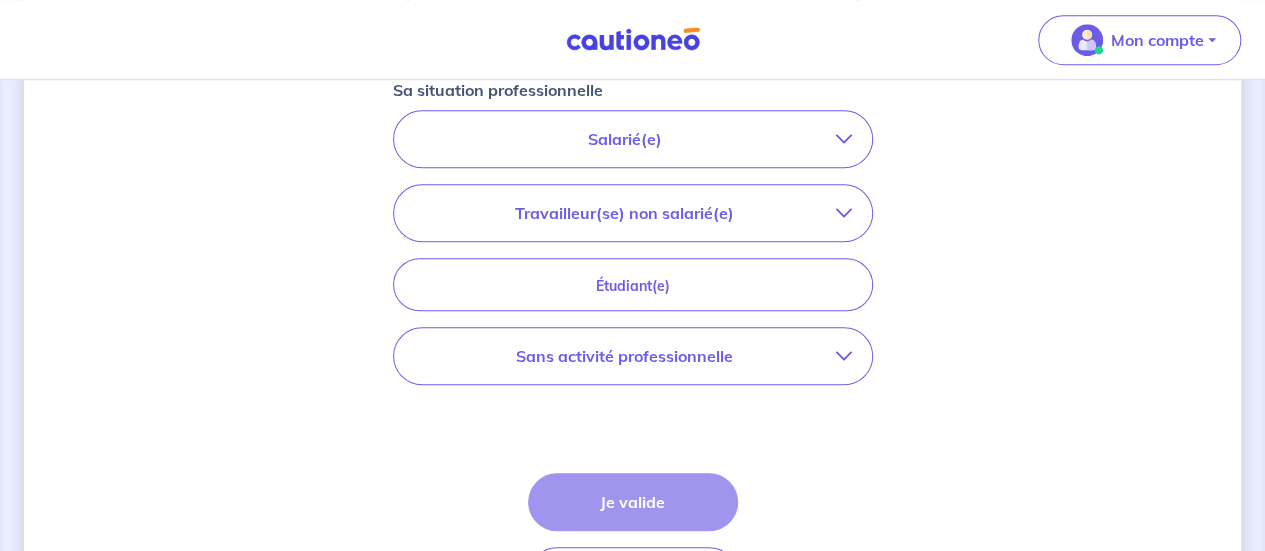 click on "Sans activité professionnelle" at bounding box center [625, 356] 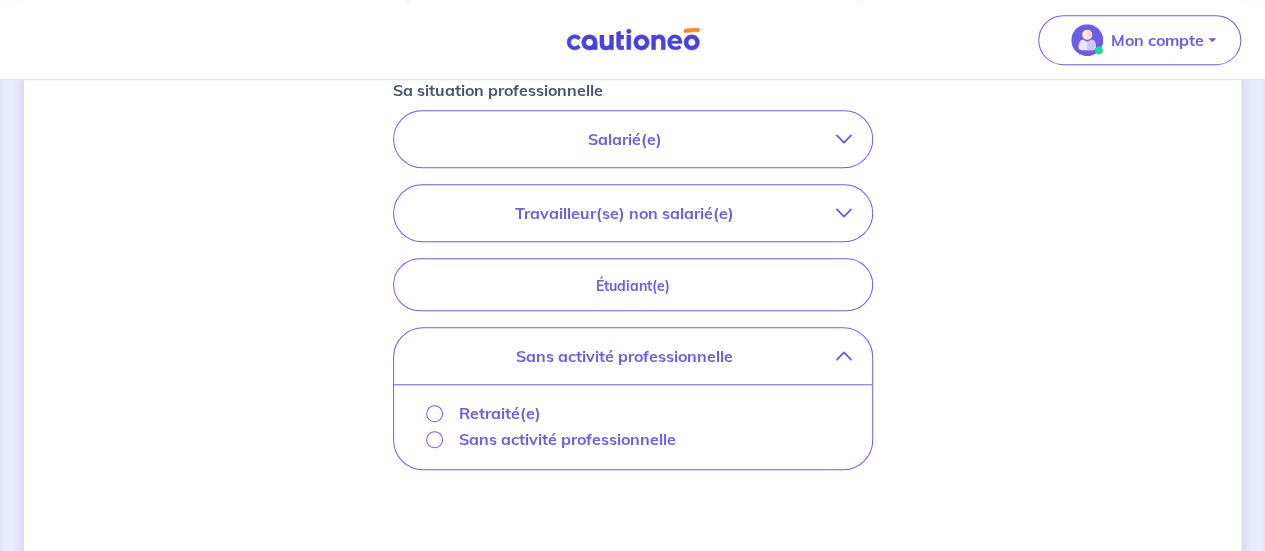 click on "Retraité(e)" at bounding box center (500, 413) 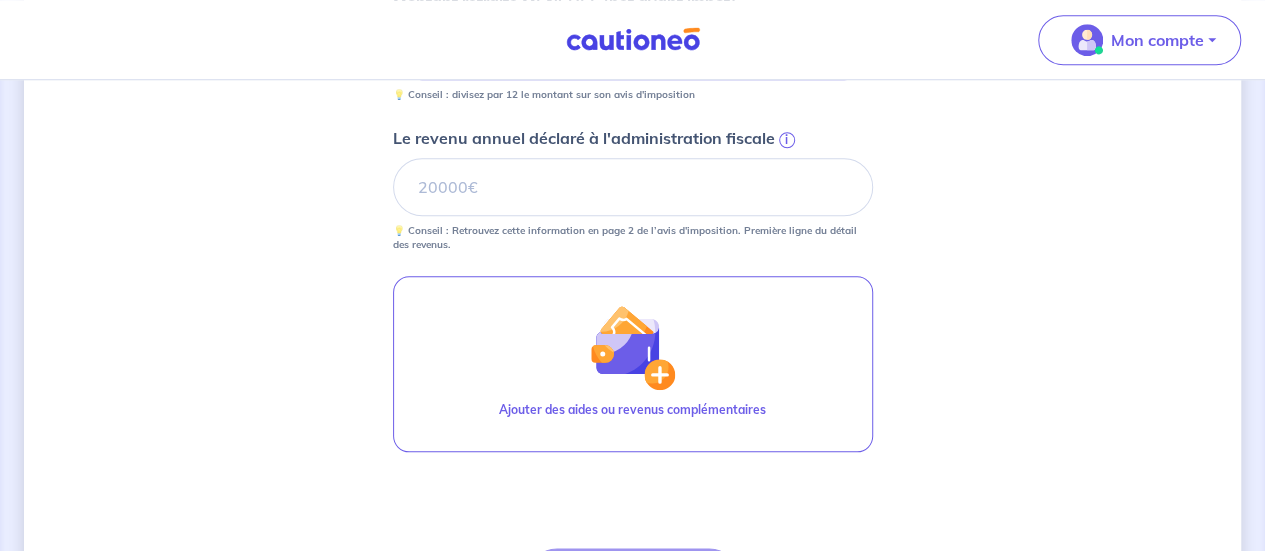 scroll, scrollTop: 790, scrollLeft: 0, axis: vertical 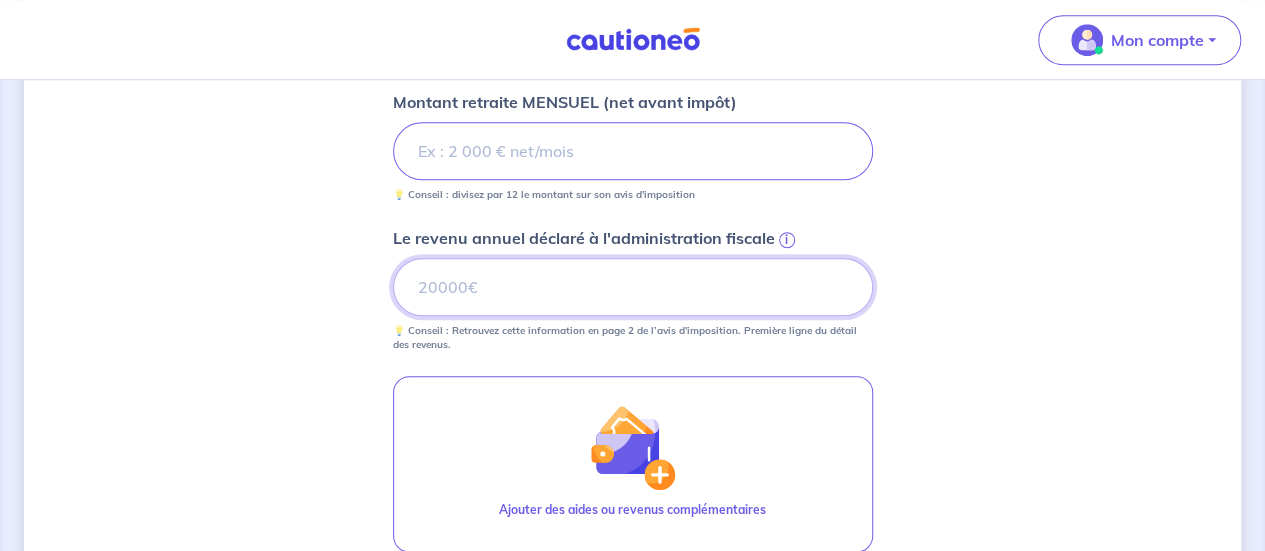 click on "Le revenu annuel déclaré à l'administration fiscale i" at bounding box center (633, 287) 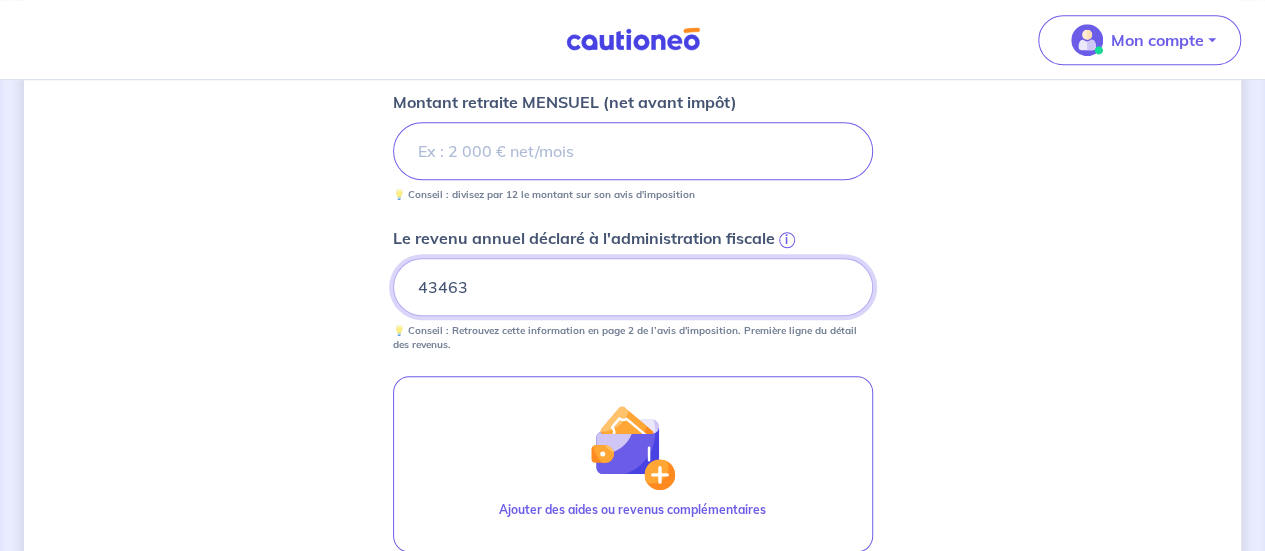 type on "43463" 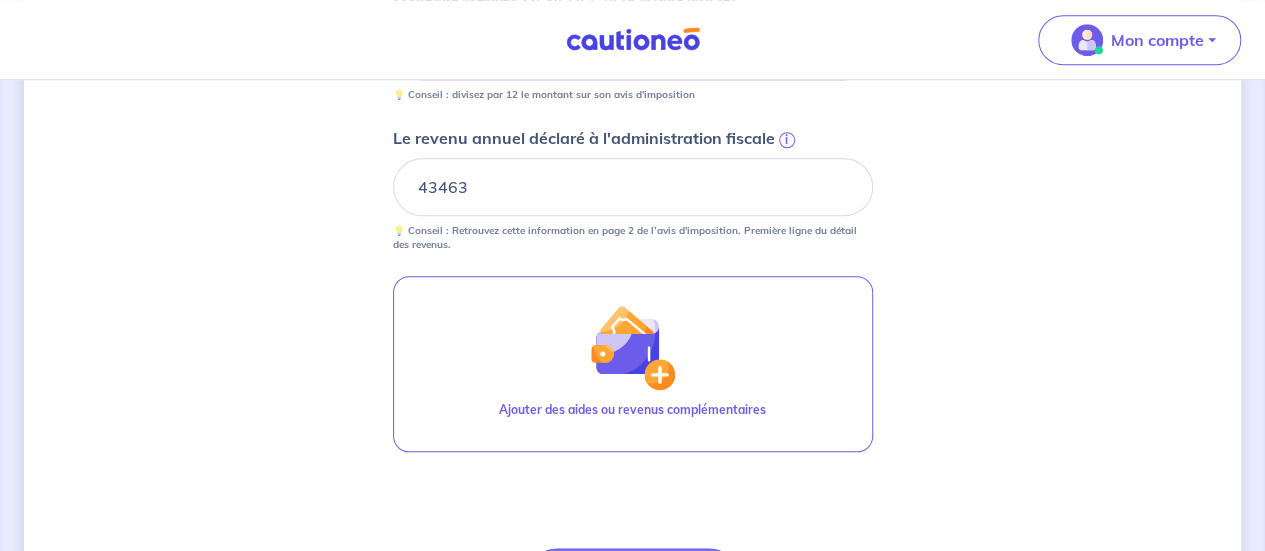 scroll, scrollTop: 990, scrollLeft: 0, axis: vertical 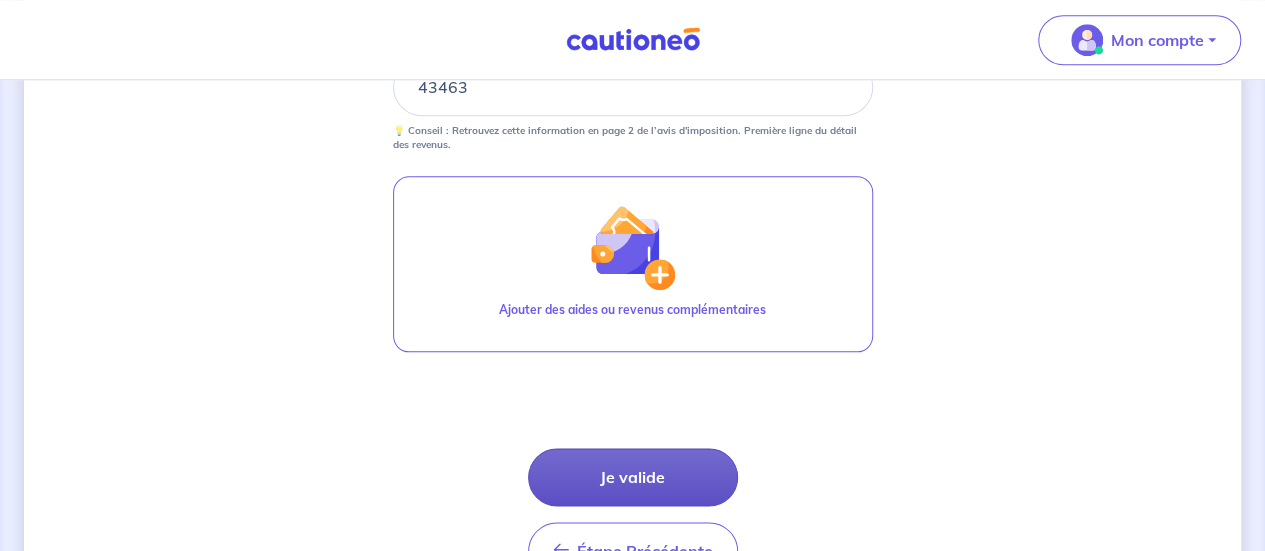 click on "Je valide" at bounding box center [633, 477] 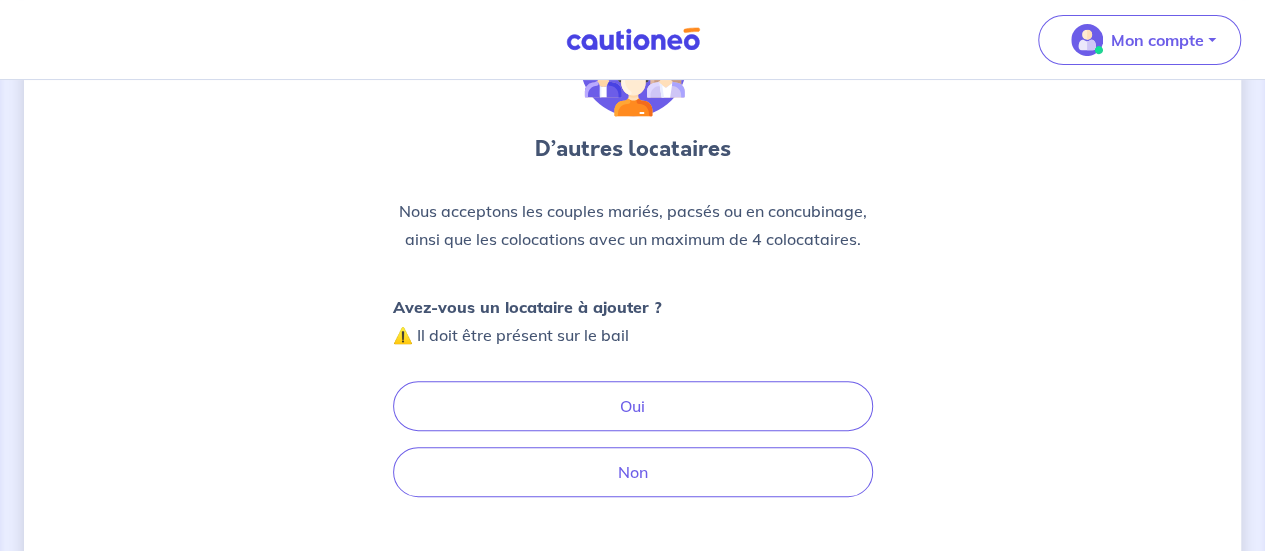 scroll, scrollTop: 296, scrollLeft: 0, axis: vertical 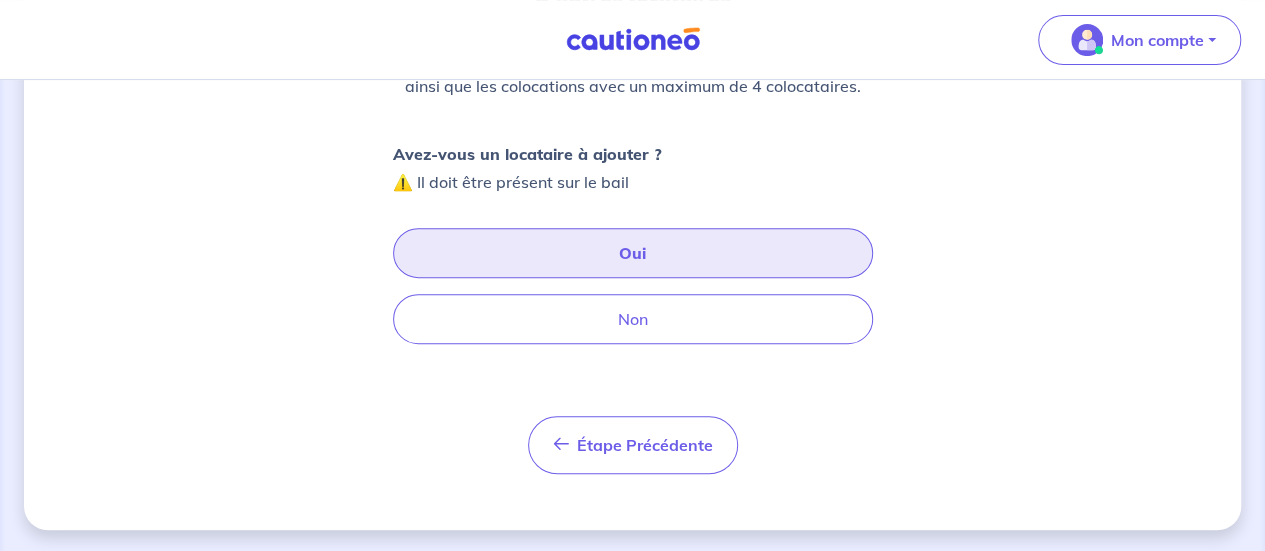 click on "Oui" at bounding box center [633, 253] 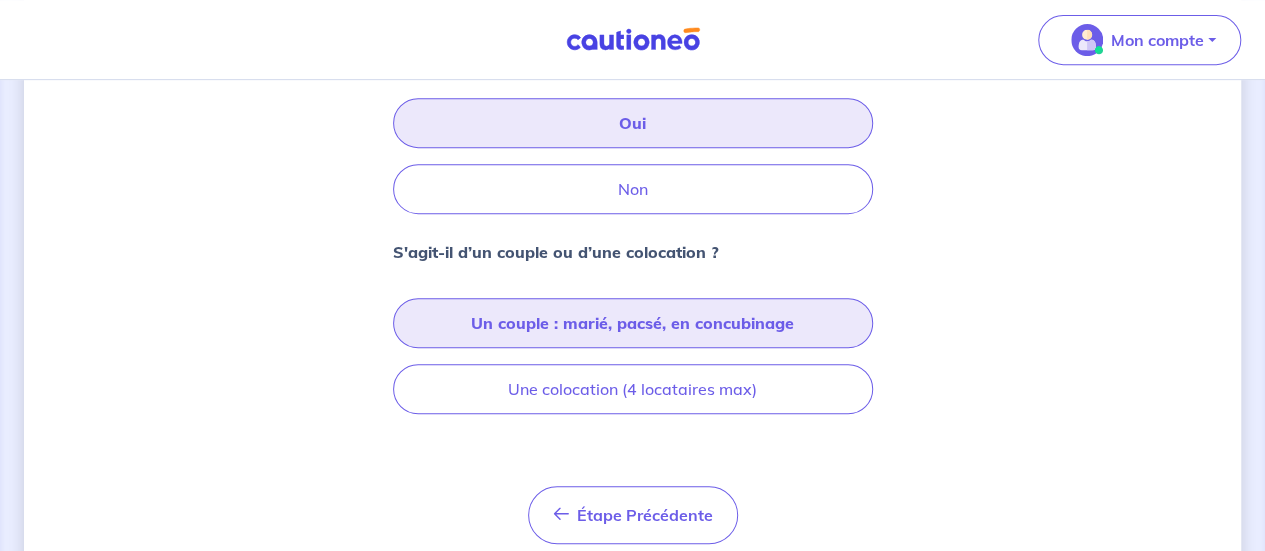 scroll, scrollTop: 495, scrollLeft: 0, axis: vertical 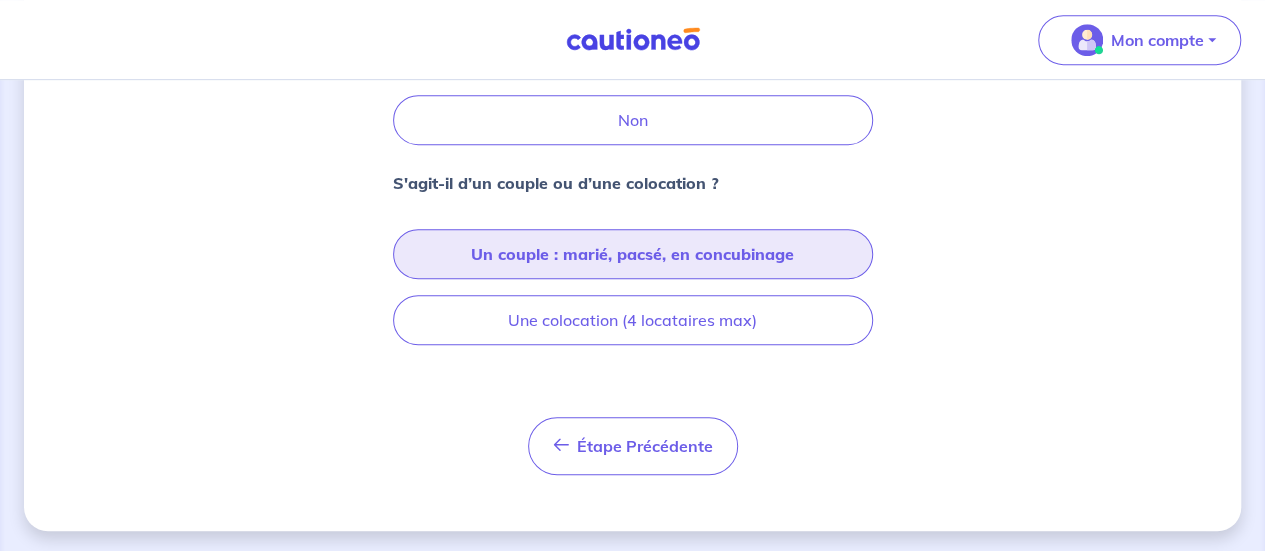 click on "Un couple : marié, pacsé, en concubinage" at bounding box center [633, 254] 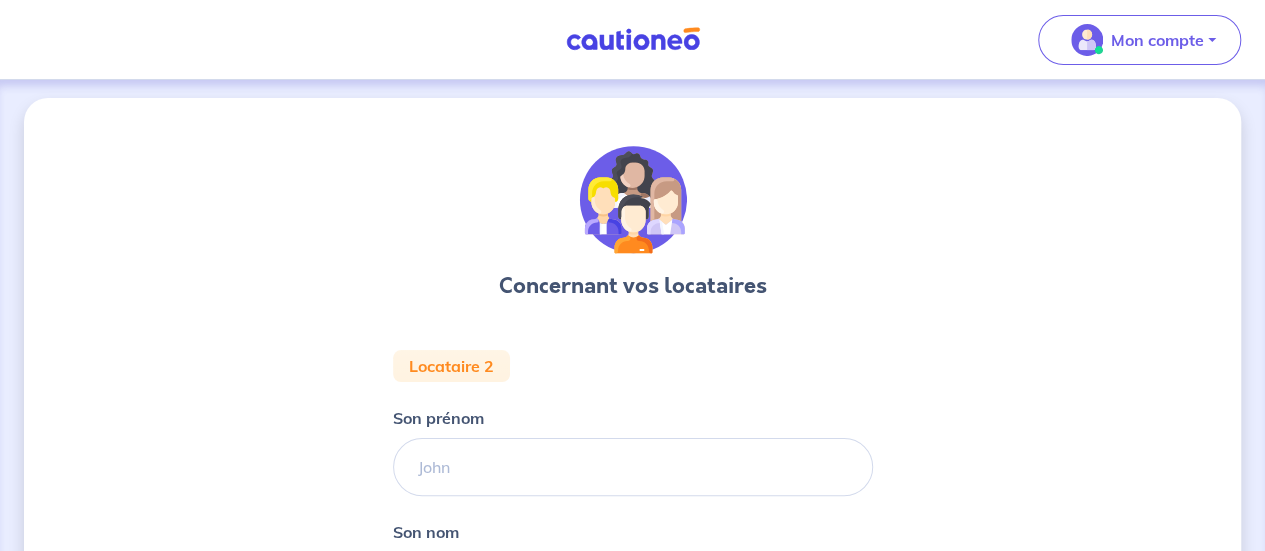 scroll, scrollTop: 0, scrollLeft: 0, axis: both 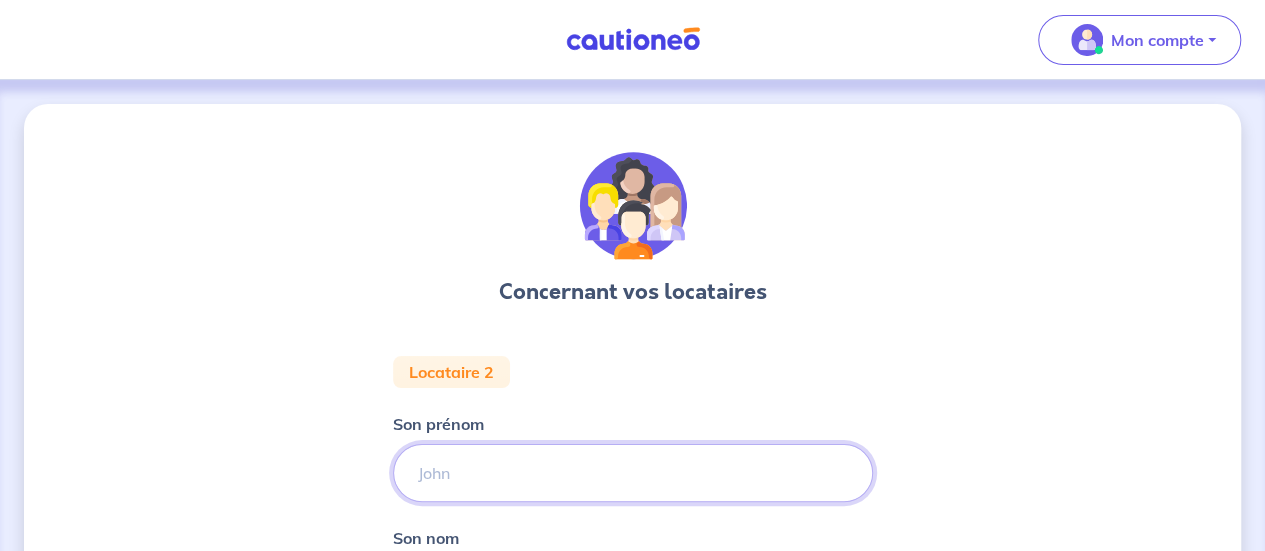 click on "Son prénom" at bounding box center (633, 473) 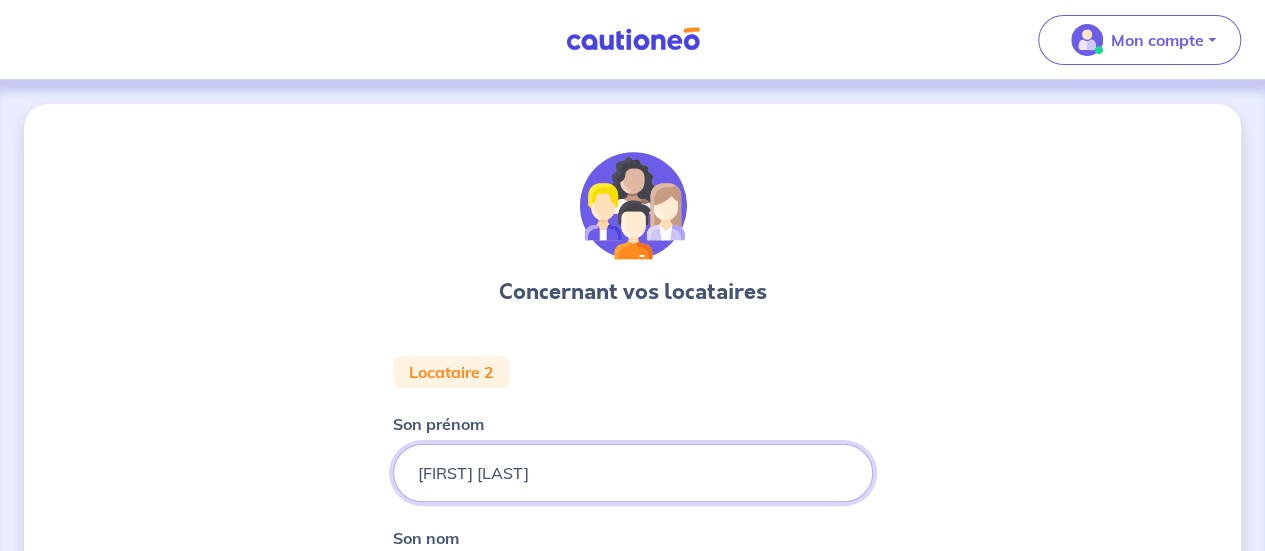 type on "[FIRST] [LAST]" 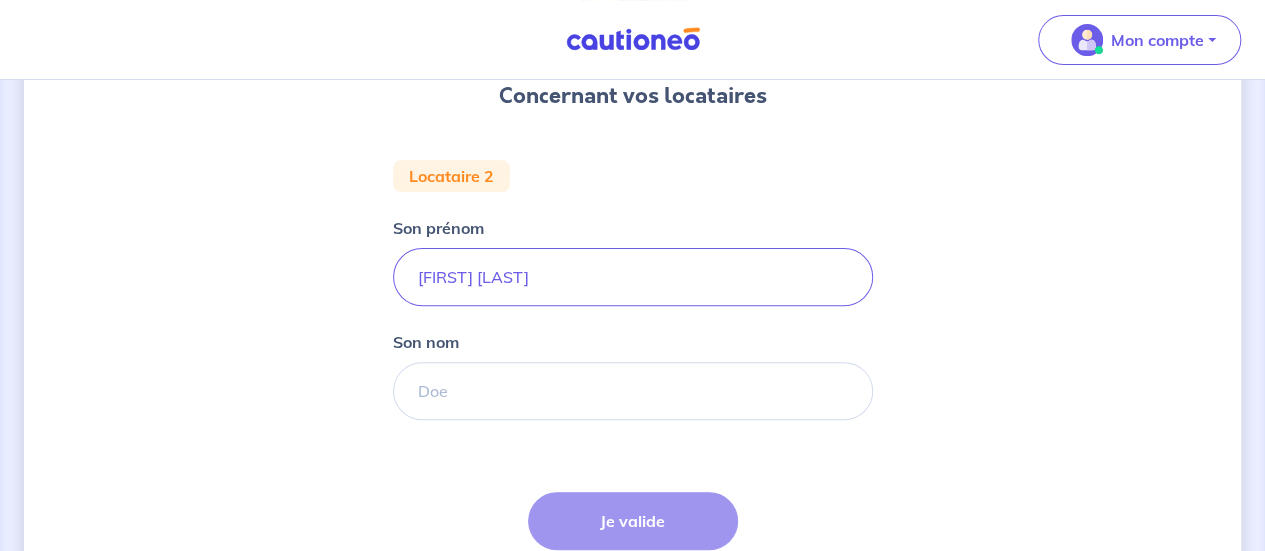 scroll, scrollTop: 200, scrollLeft: 0, axis: vertical 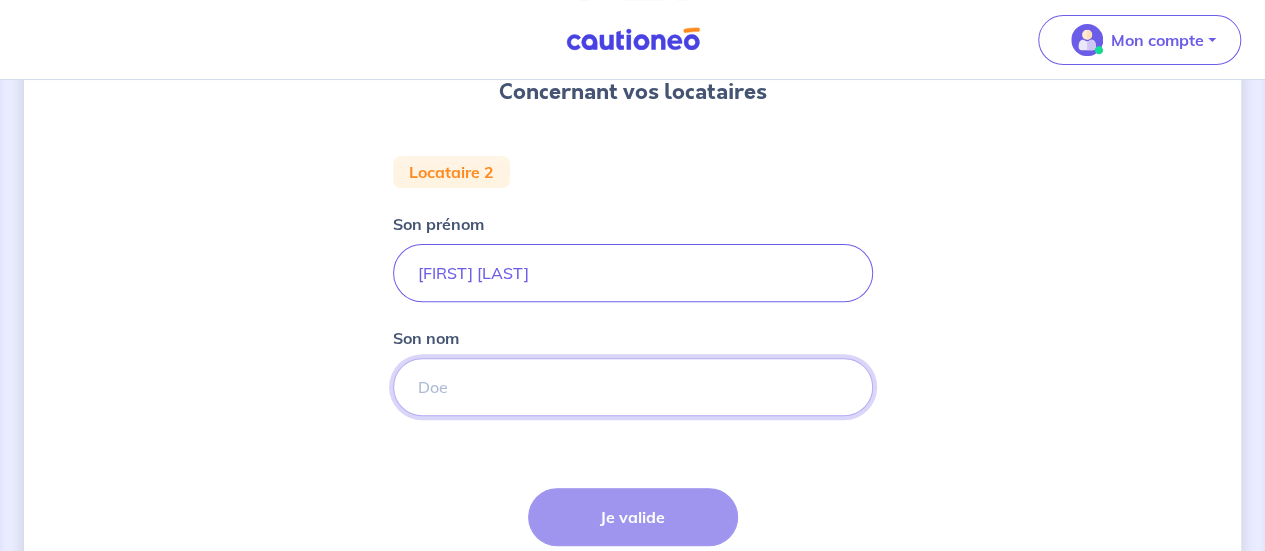 click on "Son nom" at bounding box center (633, 387) 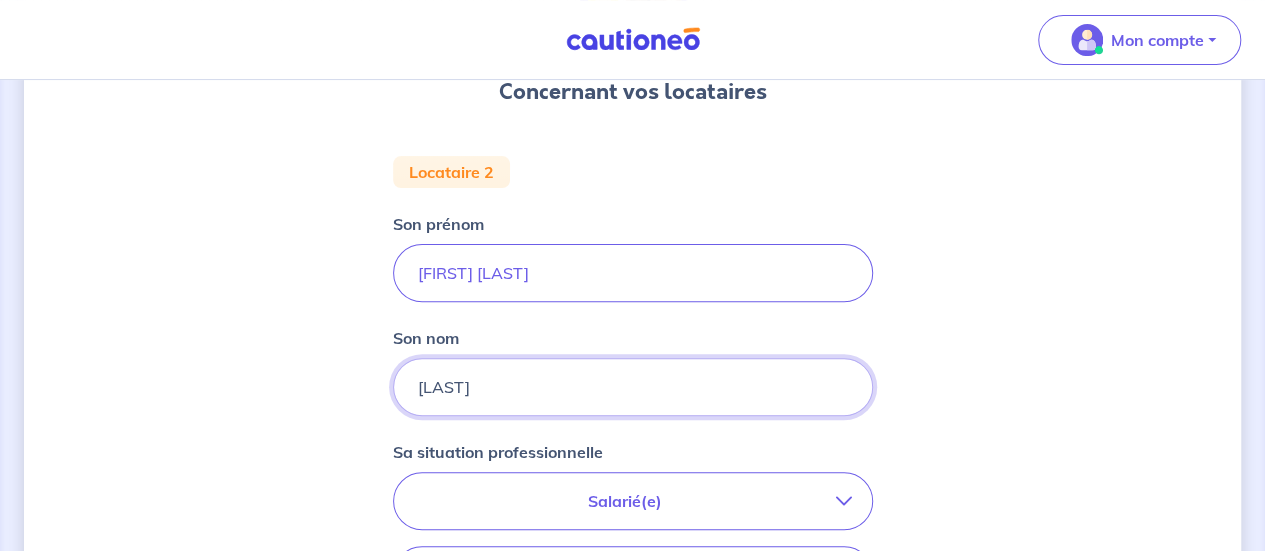 type on "[LAST]" 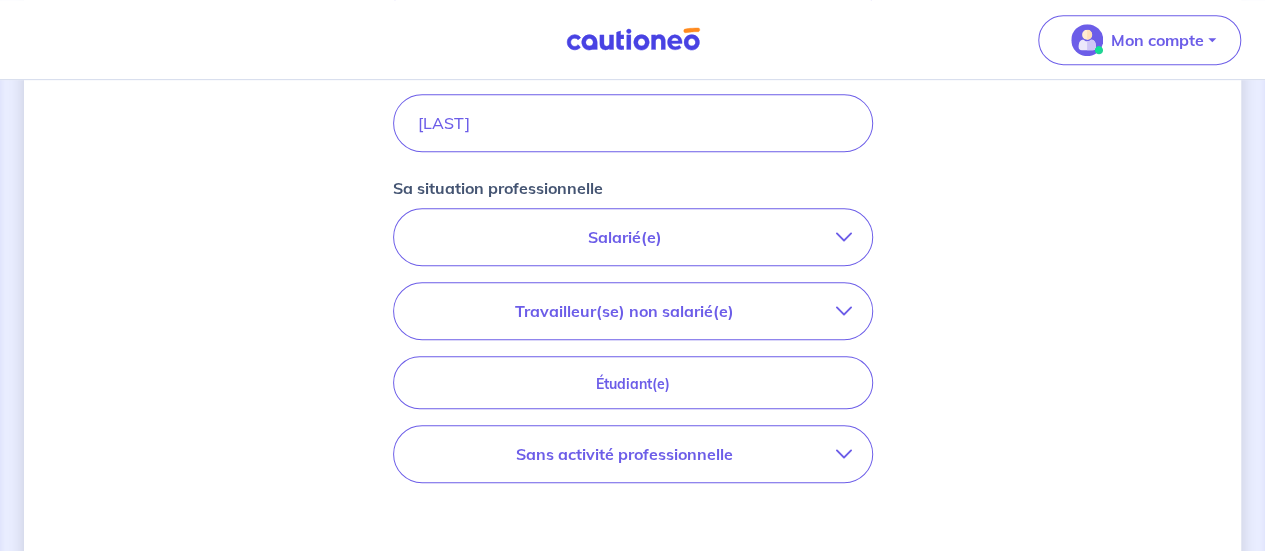 scroll, scrollTop: 500, scrollLeft: 0, axis: vertical 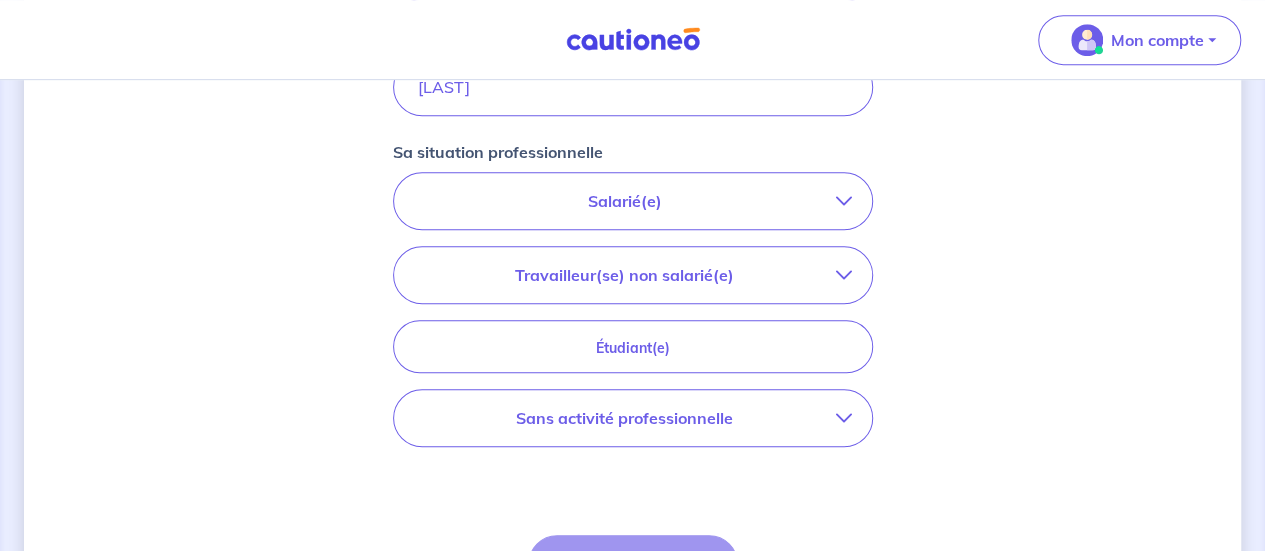 click on "Sans activité professionnelle" at bounding box center [633, 418] 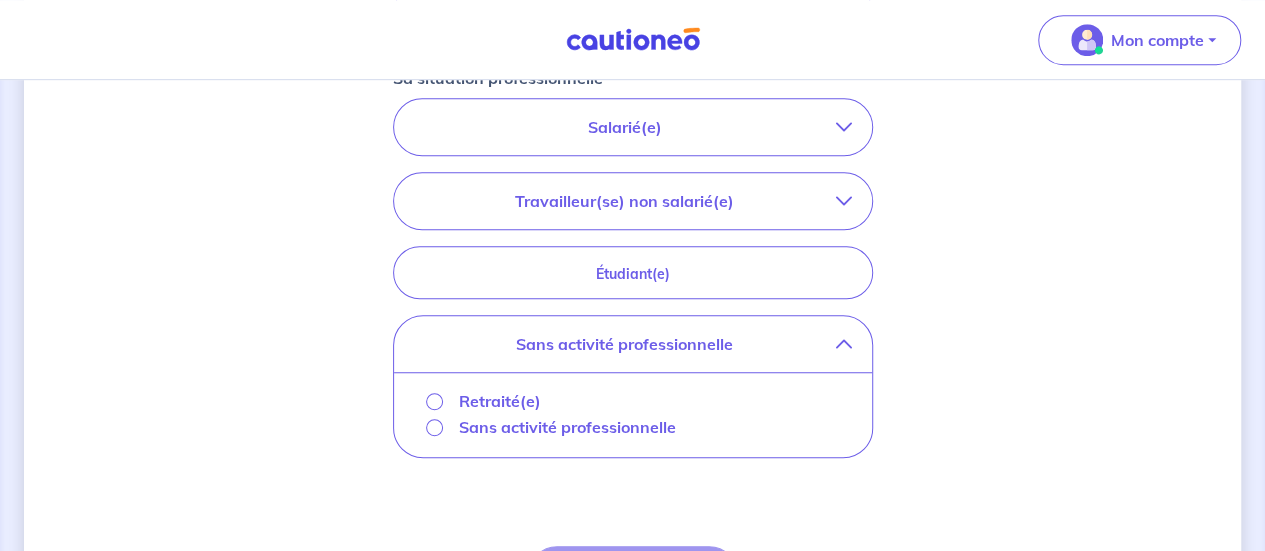 scroll, scrollTop: 600, scrollLeft: 0, axis: vertical 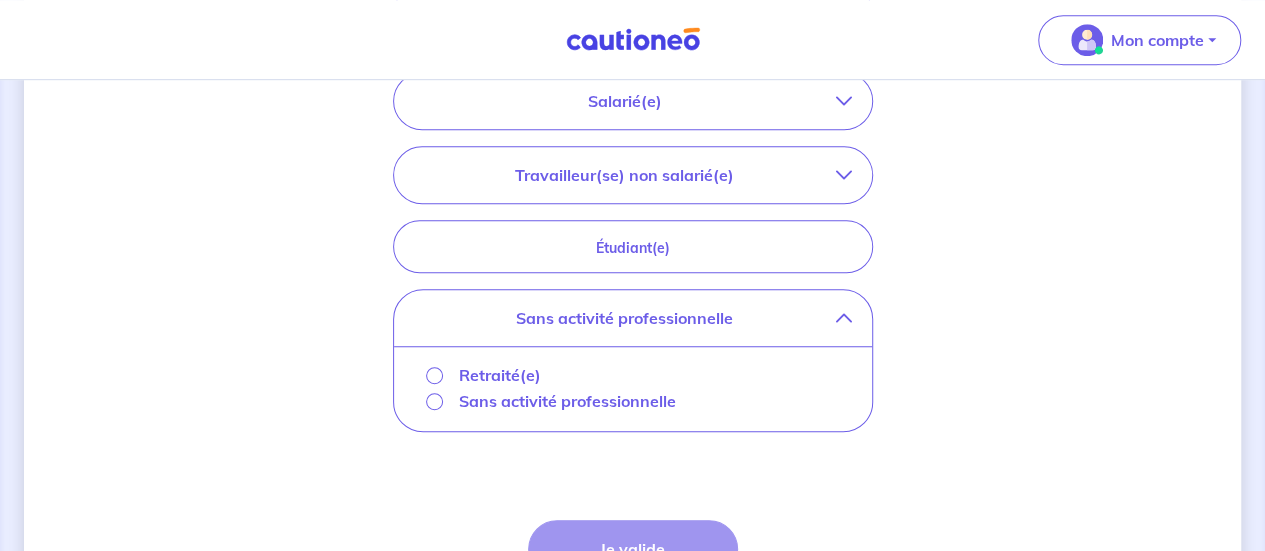 click on "Retraité(e)" at bounding box center [500, 375] 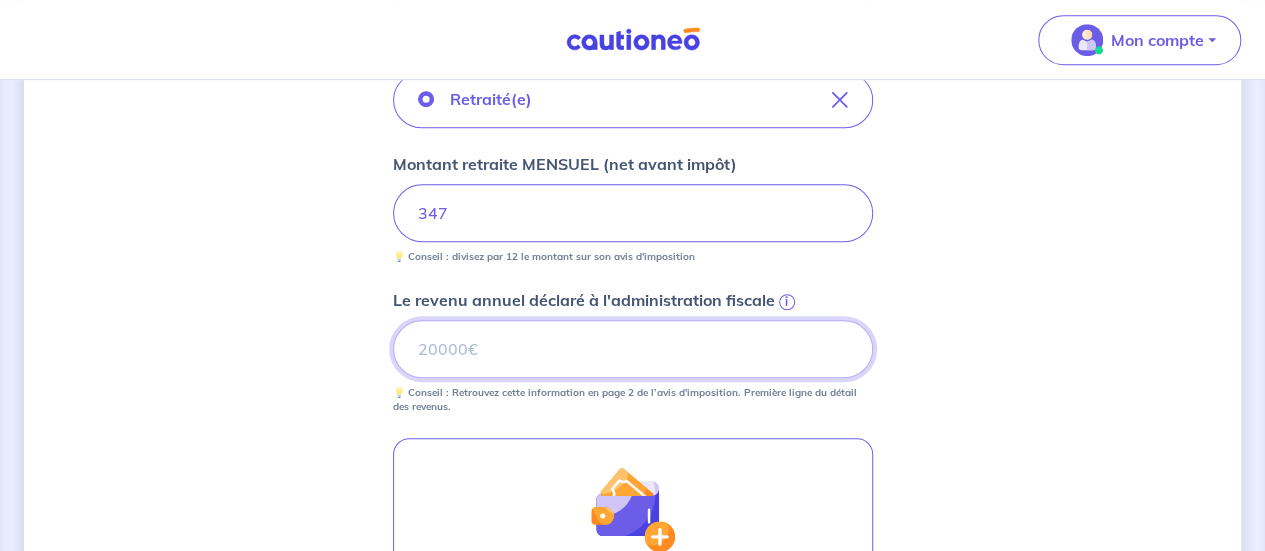 click on "Le revenu annuel déclaré à l'administration fiscale i" at bounding box center [633, 349] 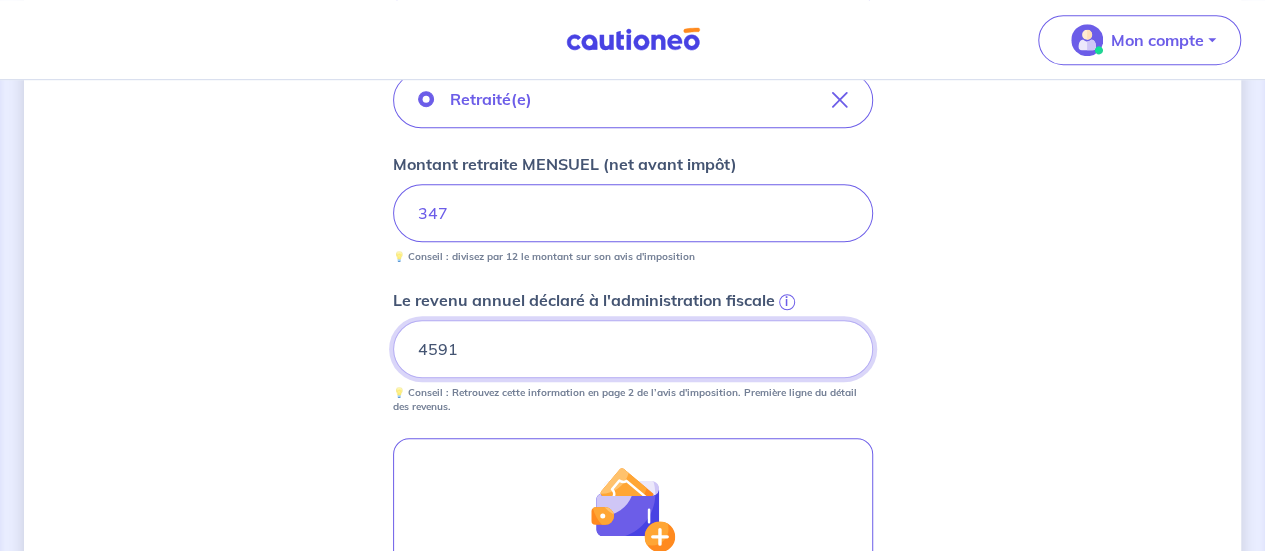 type on "4591" 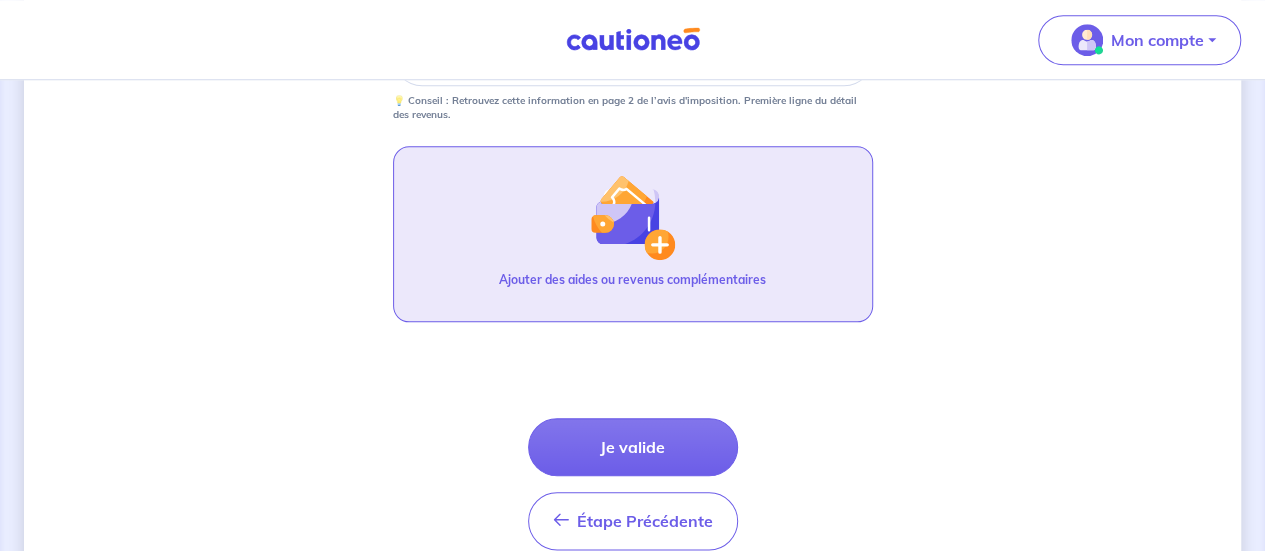 scroll, scrollTop: 982, scrollLeft: 0, axis: vertical 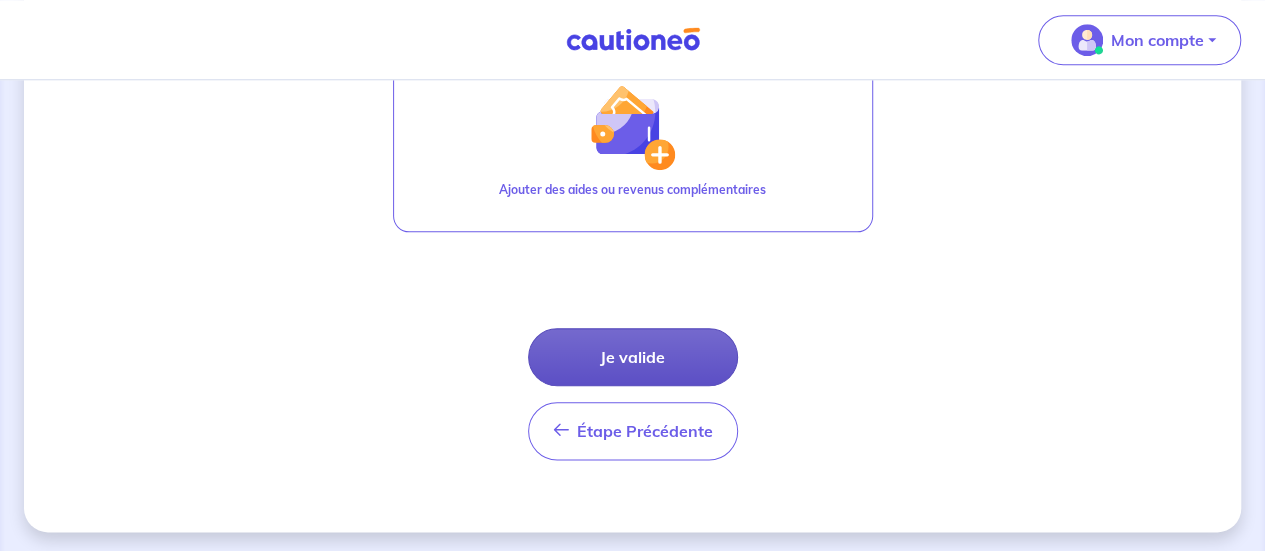 click on "Je valide" at bounding box center [633, 357] 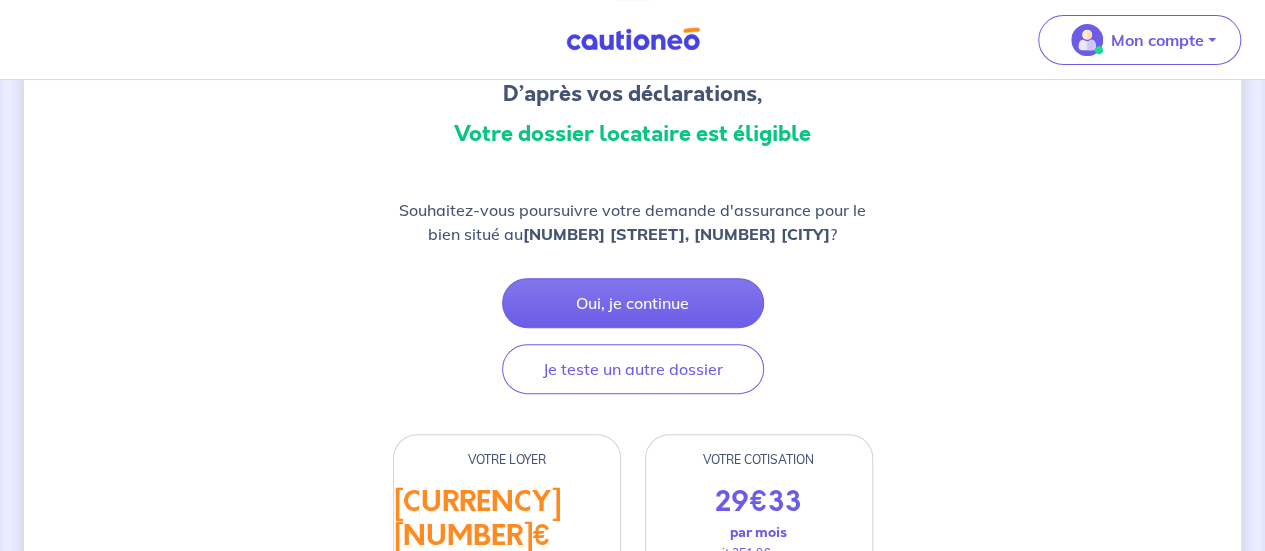 scroll, scrollTop: 64, scrollLeft: 0, axis: vertical 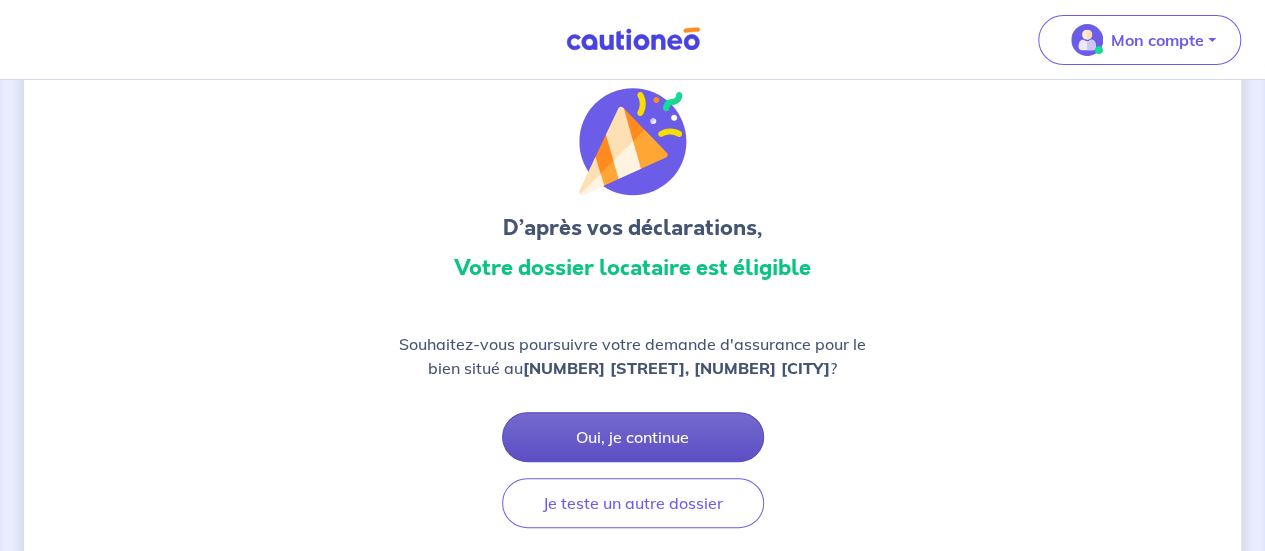 click on "Oui, je continue" at bounding box center [633, 437] 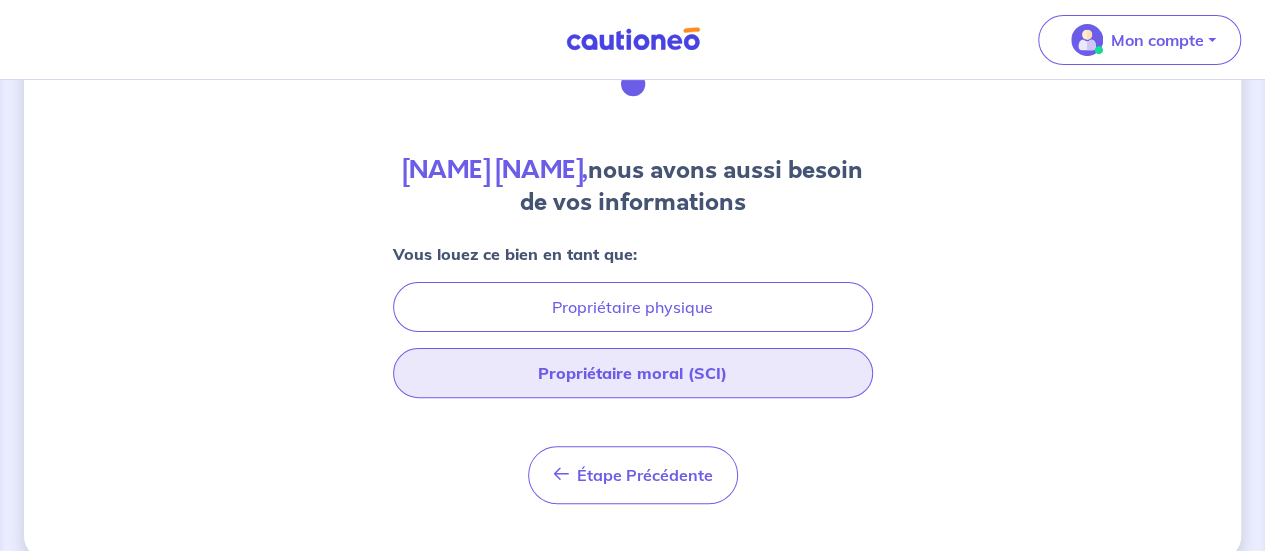 scroll, scrollTop: 152, scrollLeft: 0, axis: vertical 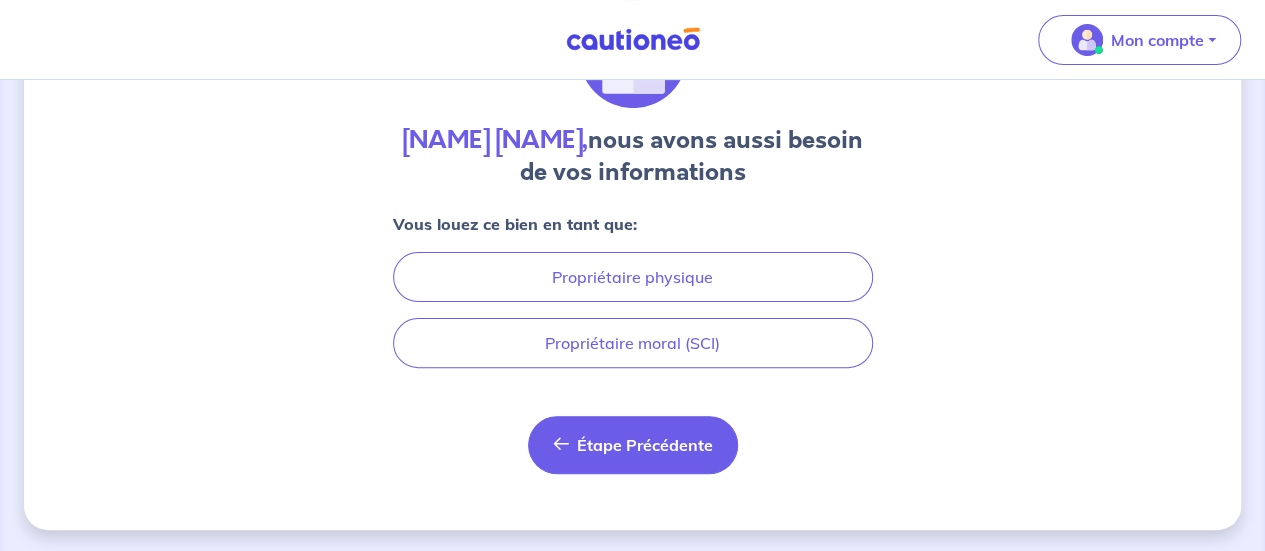 click on "Étape Précédente" at bounding box center (645, 445) 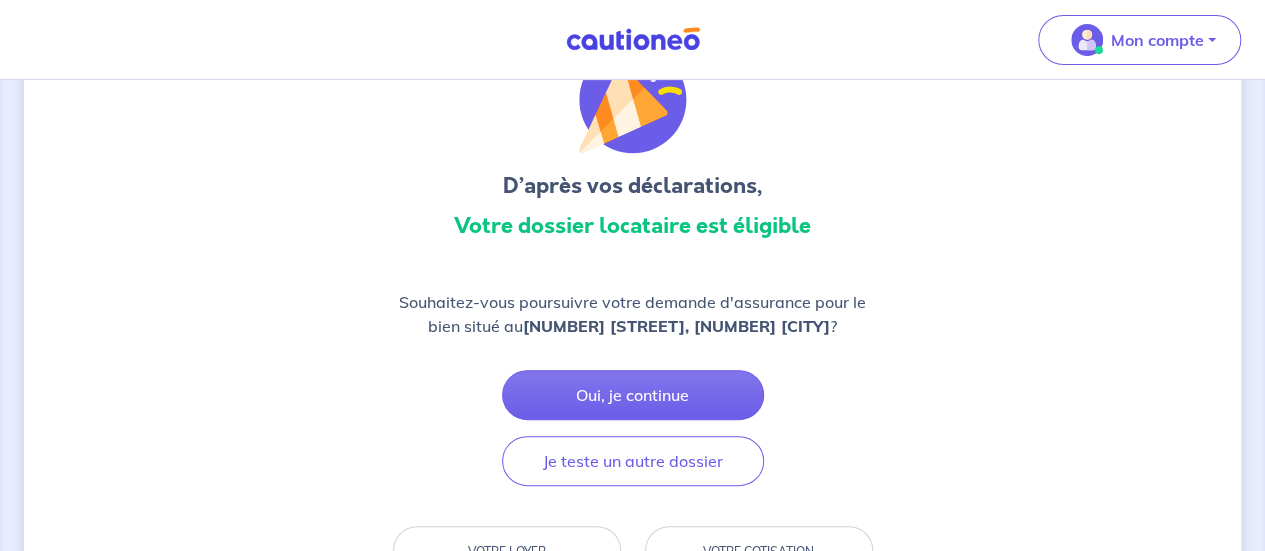 scroll, scrollTop: 200, scrollLeft: 0, axis: vertical 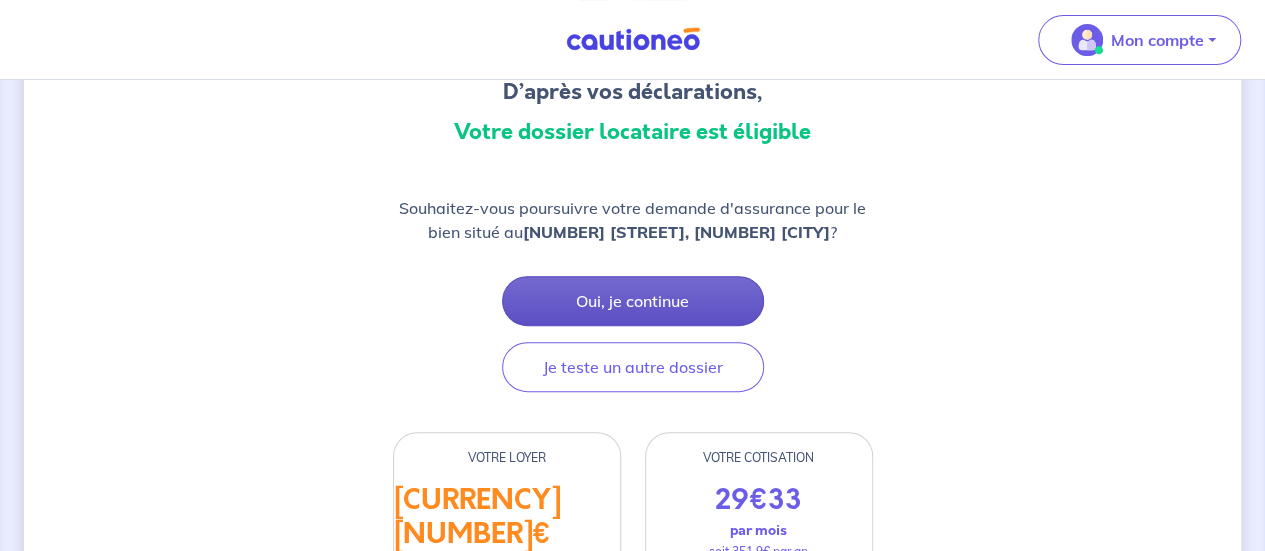 click on "Oui, je continue" at bounding box center [633, 301] 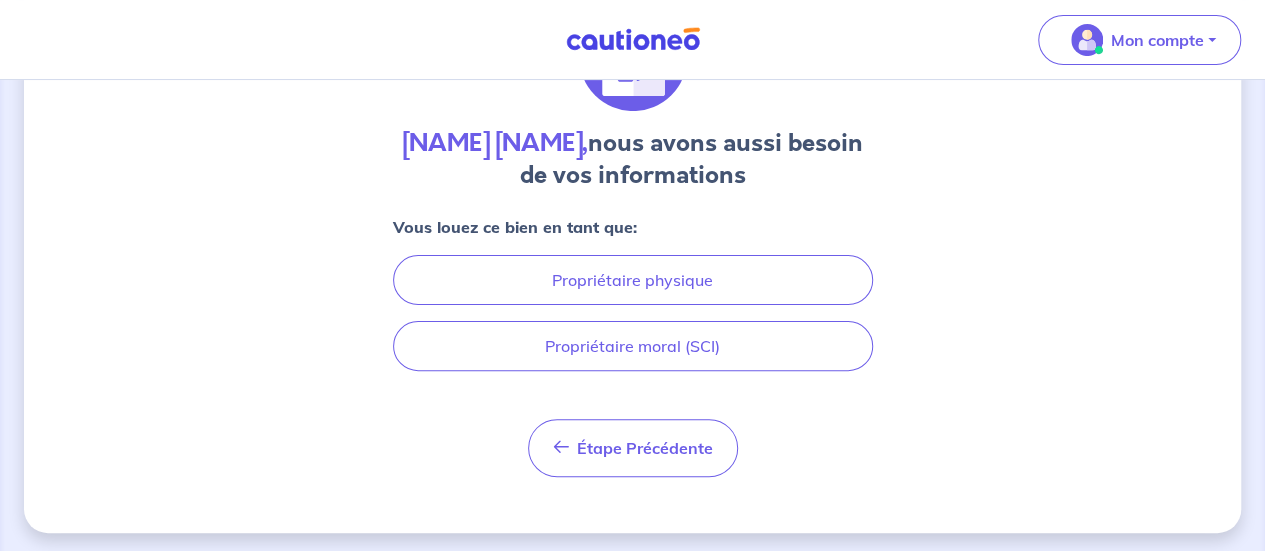 scroll, scrollTop: 152, scrollLeft: 0, axis: vertical 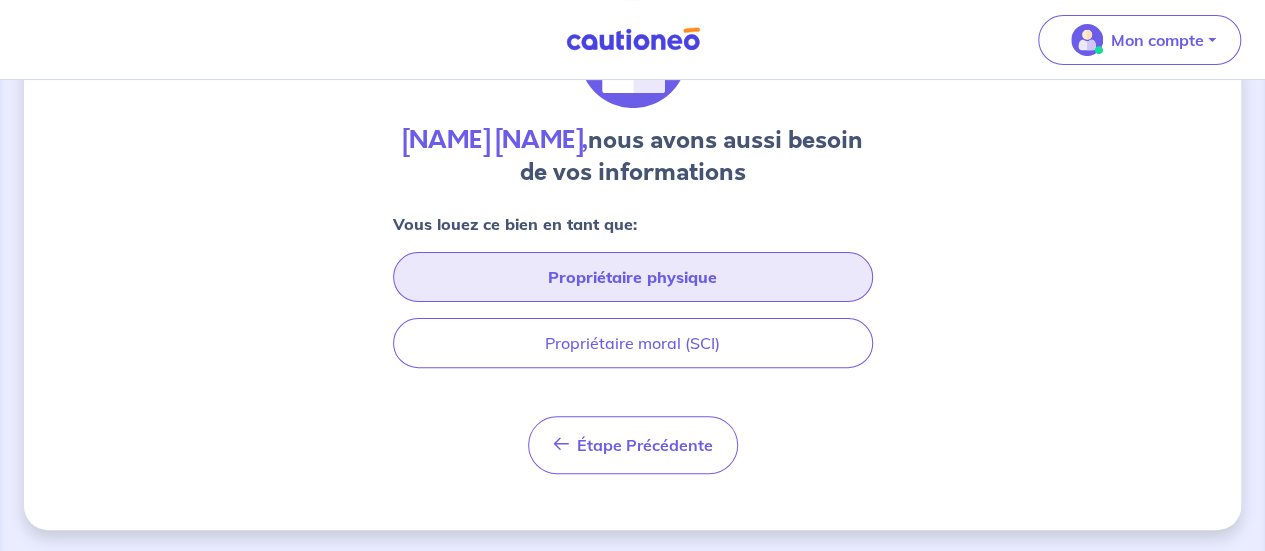 click on "Propriétaire physique" at bounding box center (633, 277) 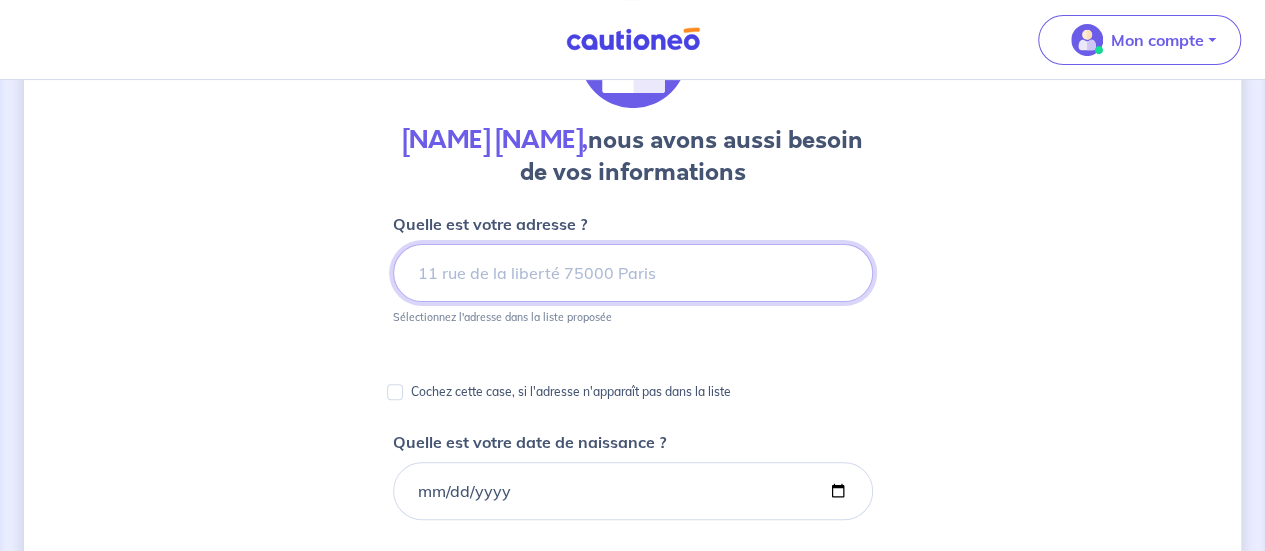 click at bounding box center [633, 273] 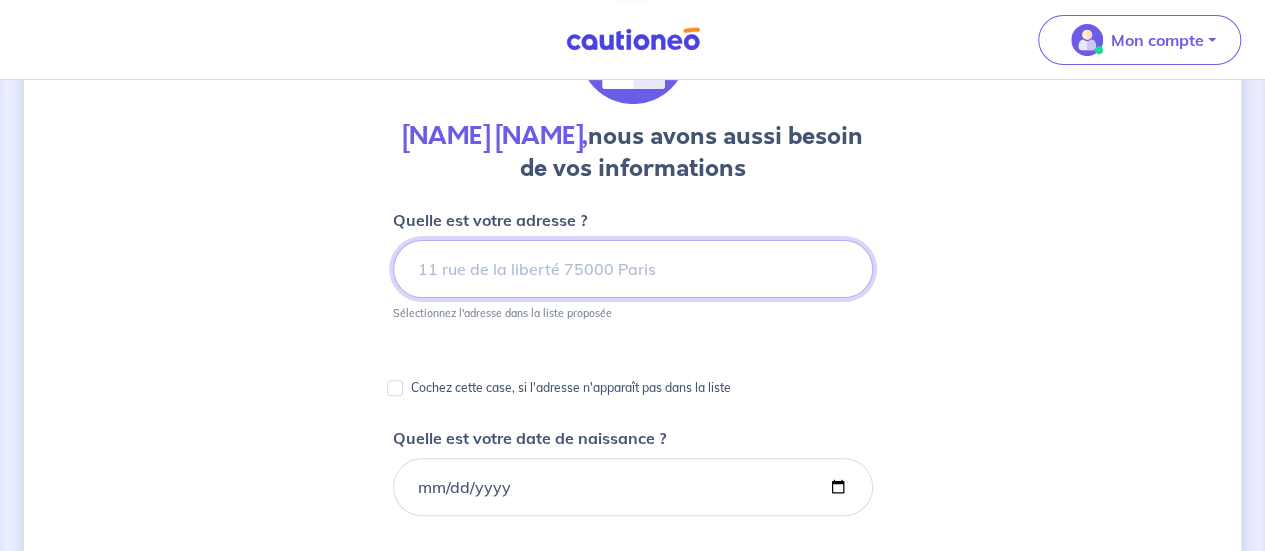 scroll, scrollTop: 152, scrollLeft: 0, axis: vertical 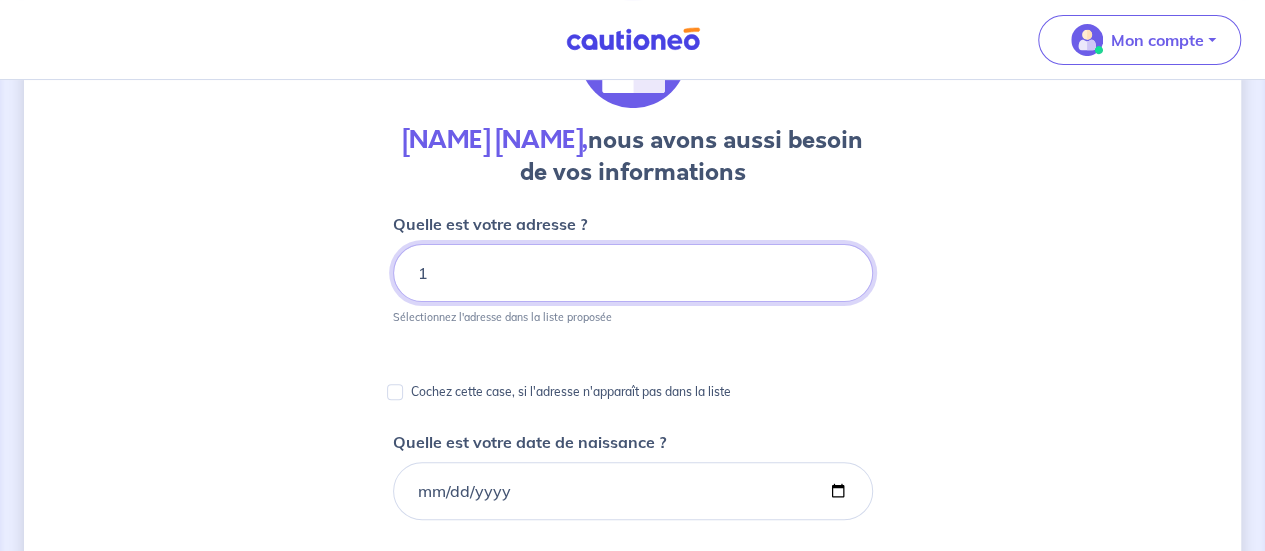 click on "1" at bounding box center [633, 273] 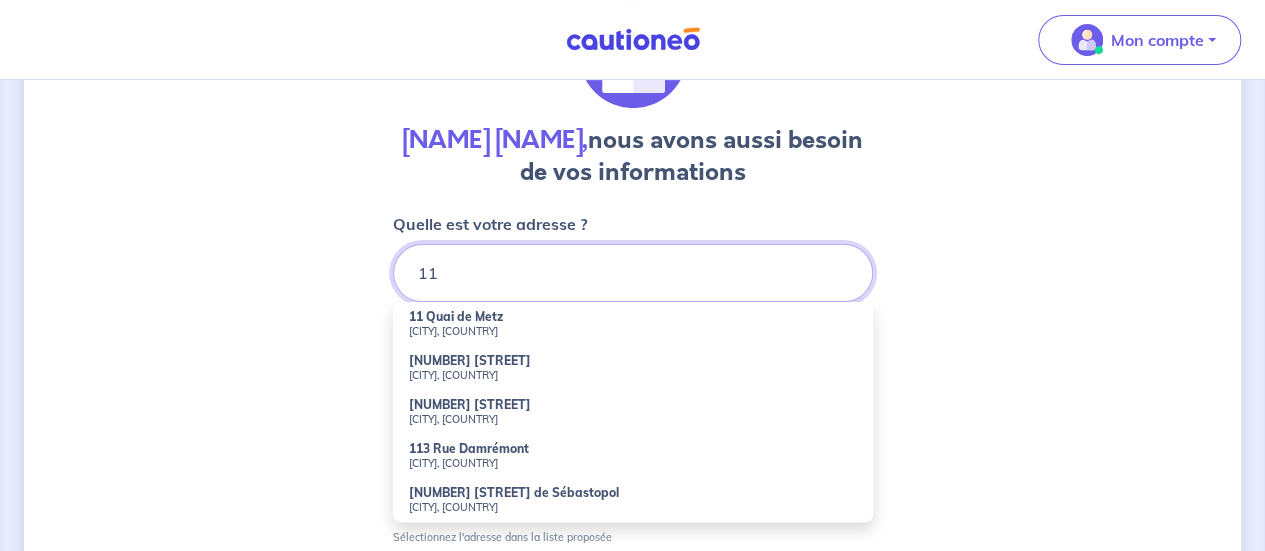 type on "1" 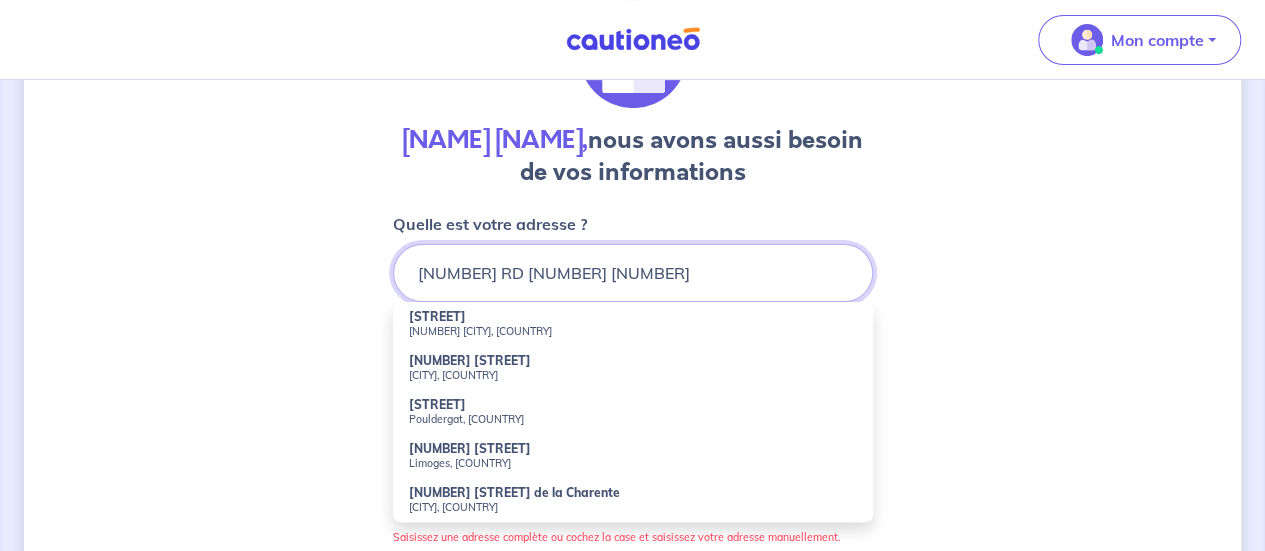 click on "[NUMBER] RD [NUMBER] [NUMBER]" at bounding box center (633, 273) 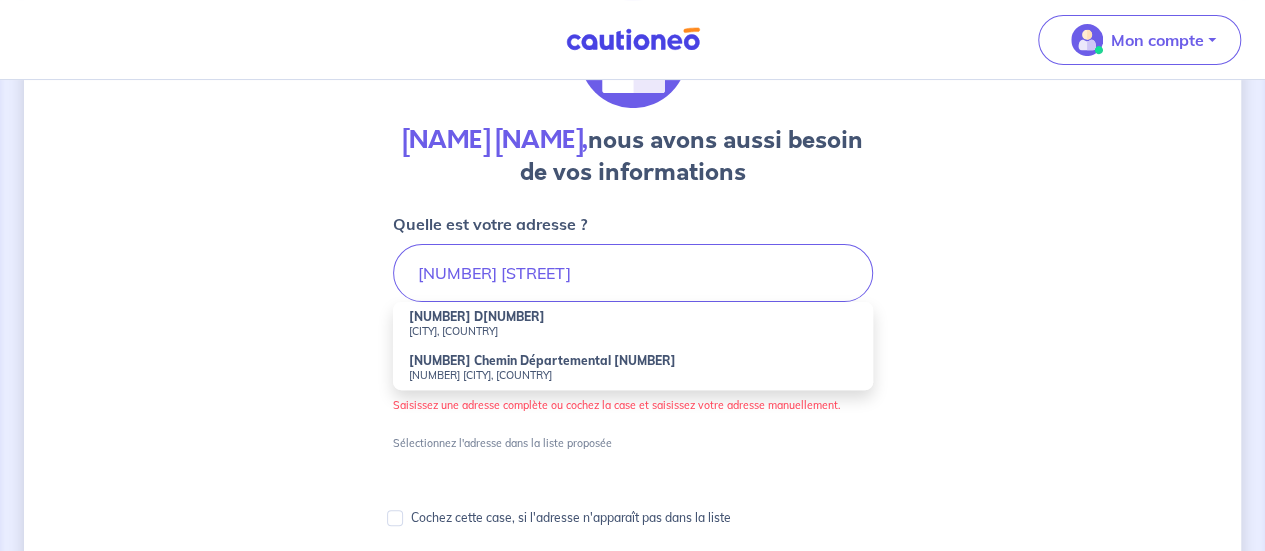 click on "[CITY], [COUNTRY]" at bounding box center (633, 331) 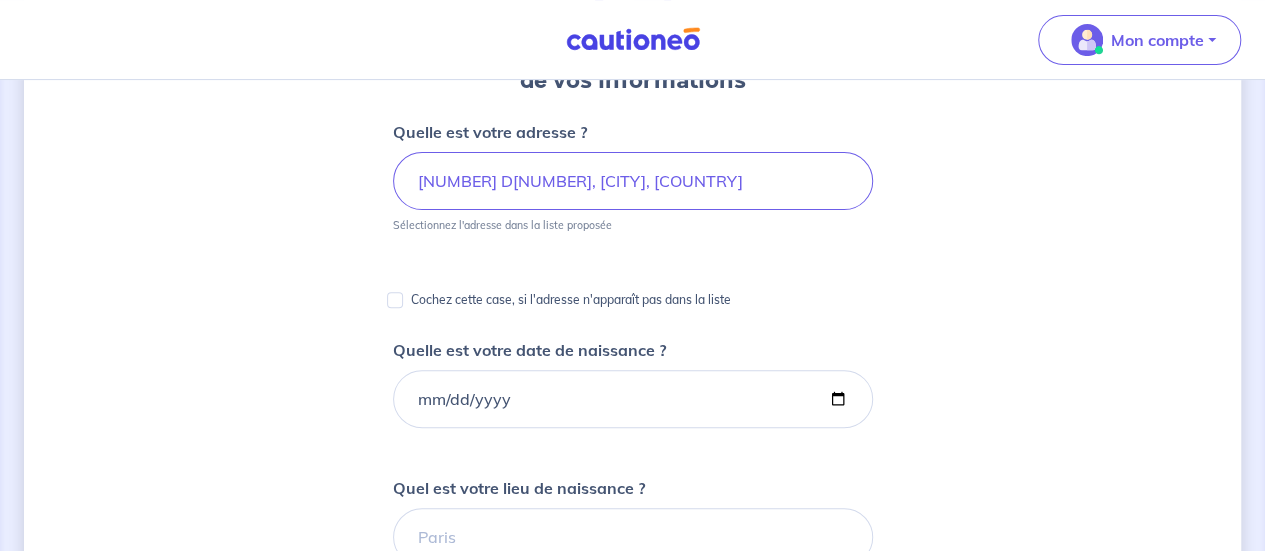 scroll, scrollTop: 352, scrollLeft: 0, axis: vertical 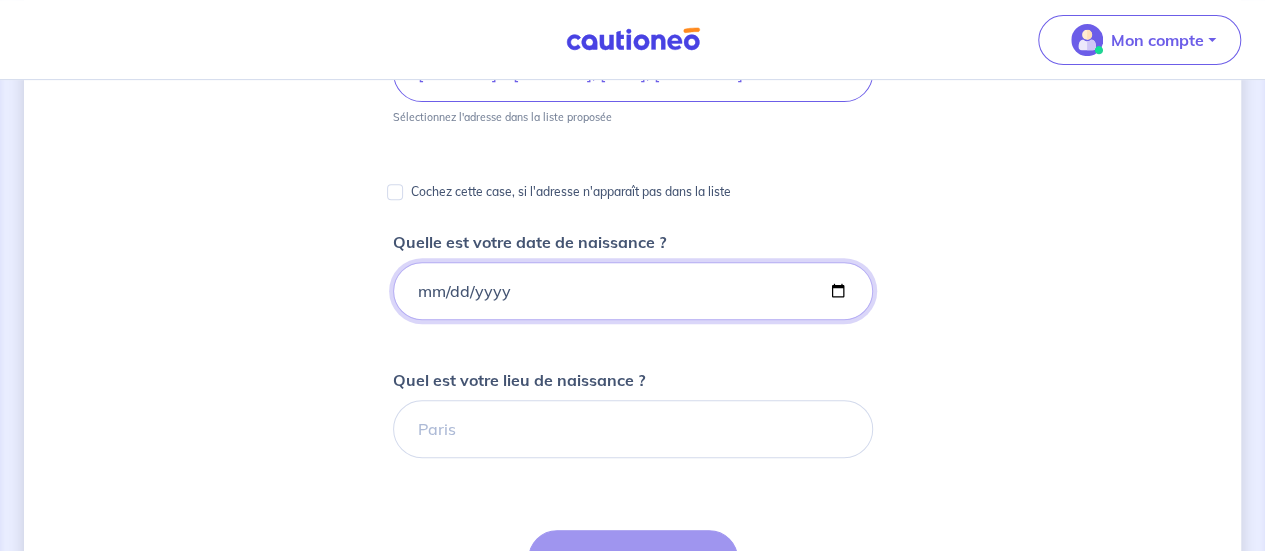 click on "Quelle est votre date de naissance ?" at bounding box center [633, 291] 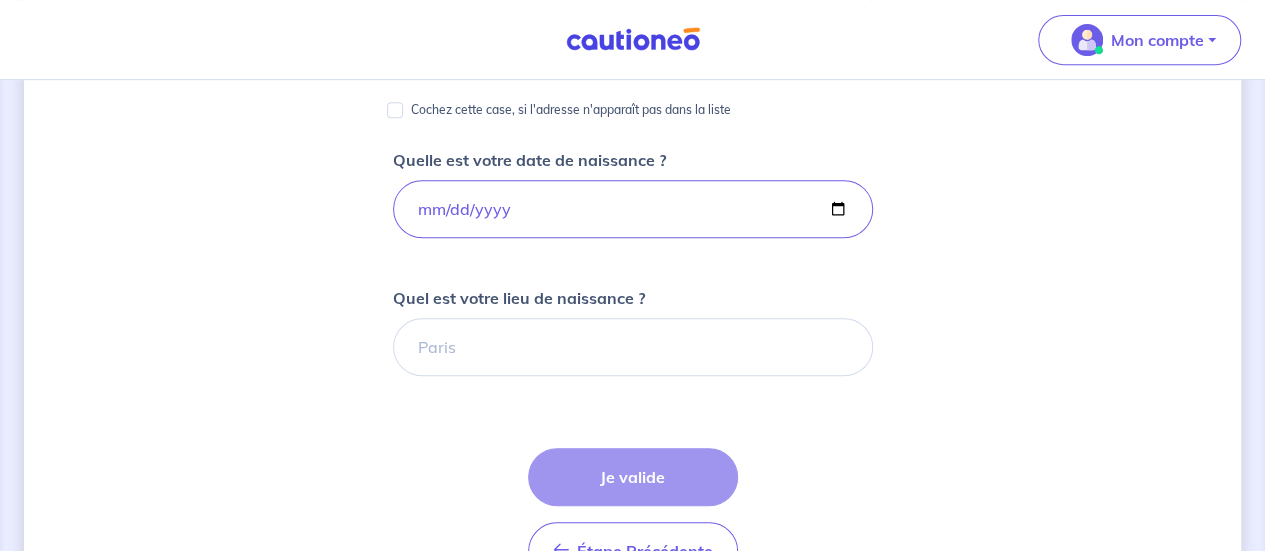 scroll, scrollTop: 452, scrollLeft: 0, axis: vertical 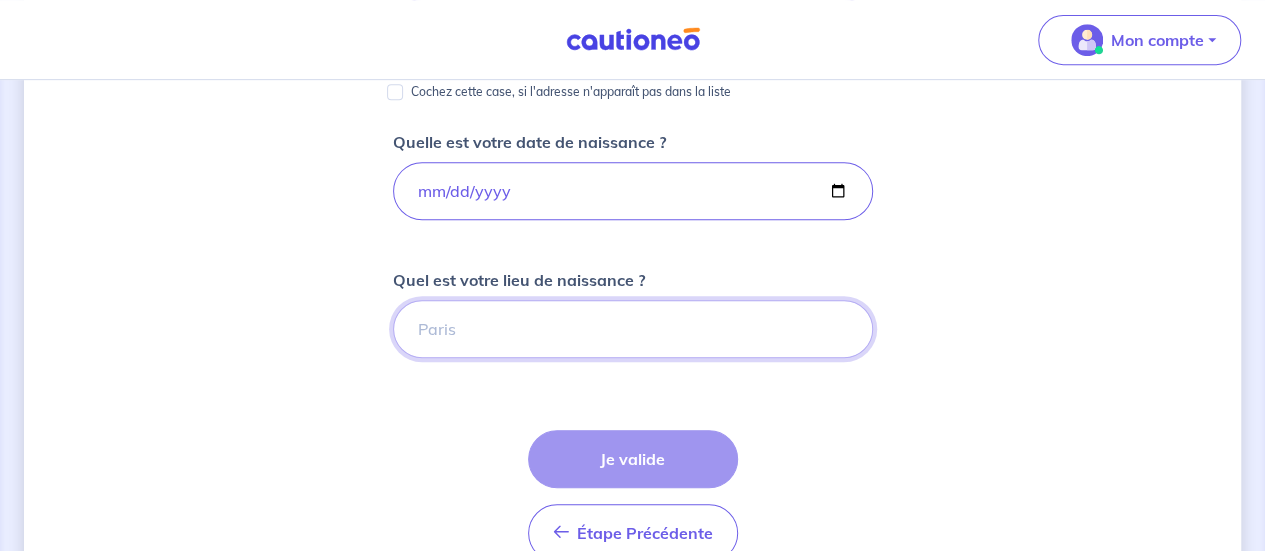 click on "Quel est votre lieu de naissance ?" at bounding box center (633, 329) 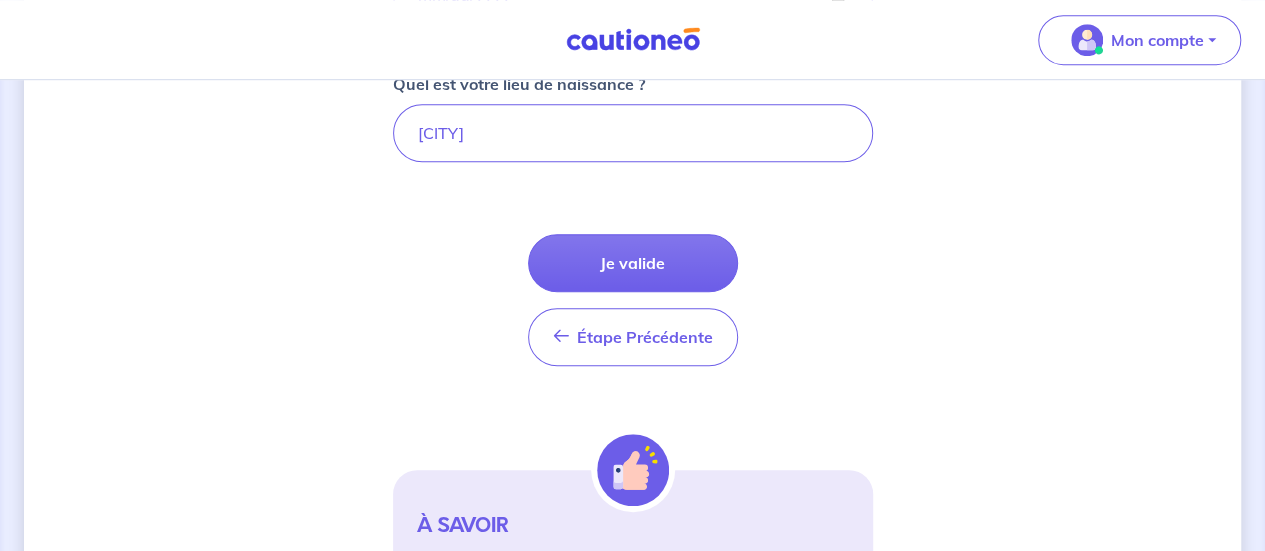 scroll, scrollTop: 652, scrollLeft: 0, axis: vertical 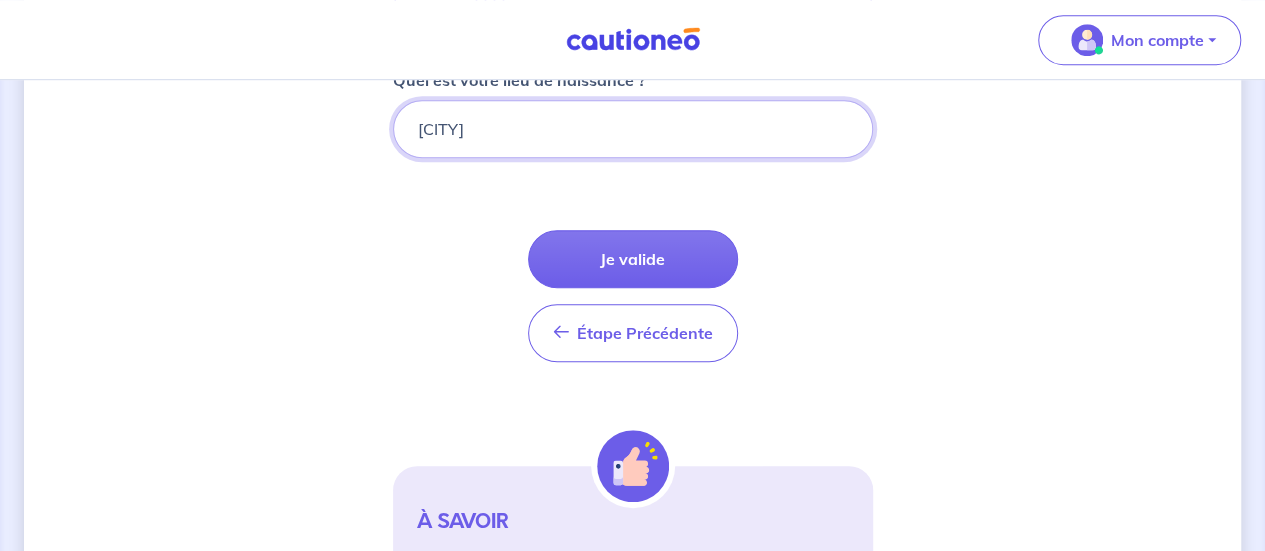 drag, startPoint x: 499, startPoint y: 120, endPoint x: 352, endPoint y: 113, distance: 147.16656 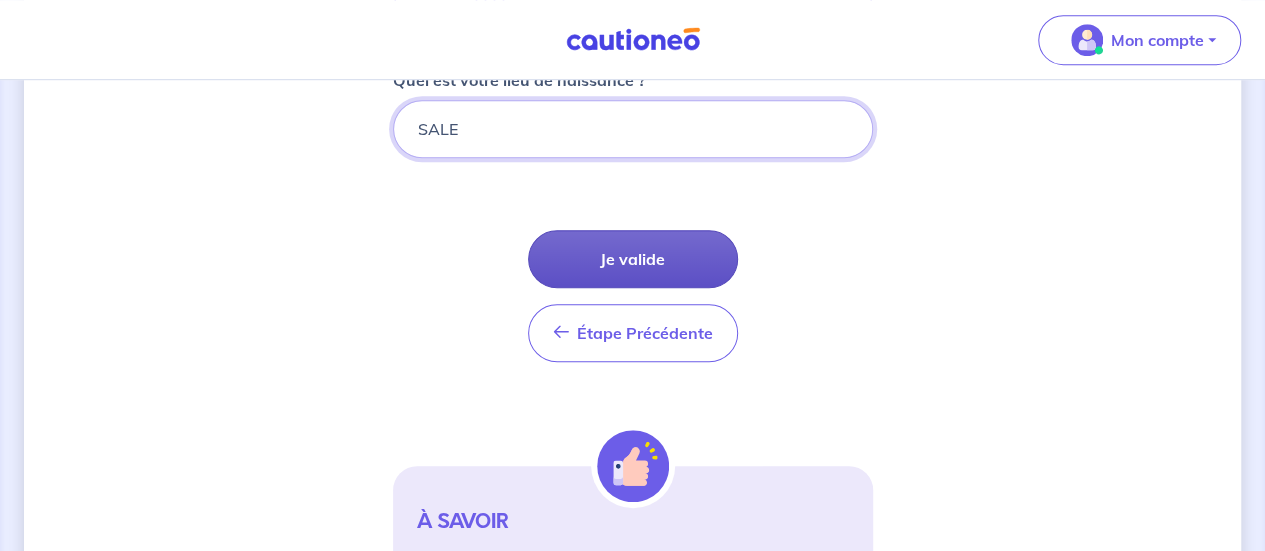 scroll, scrollTop: 752, scrollLeft: 0, axis: vertical 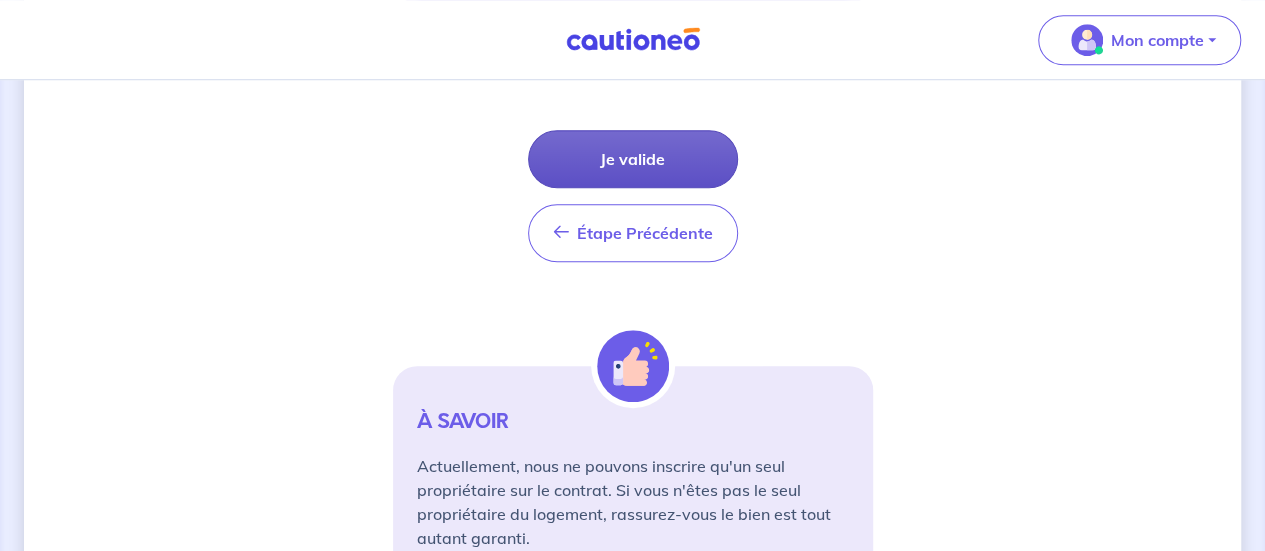 type on "SALE" 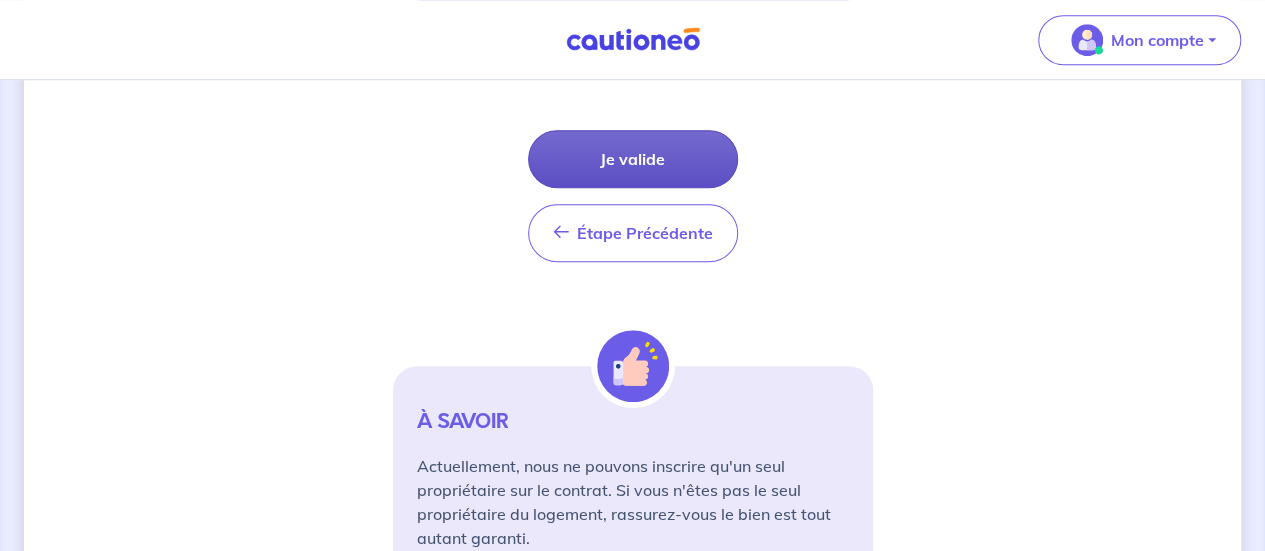 click on "Je valide" at bounding box center (633, 159) 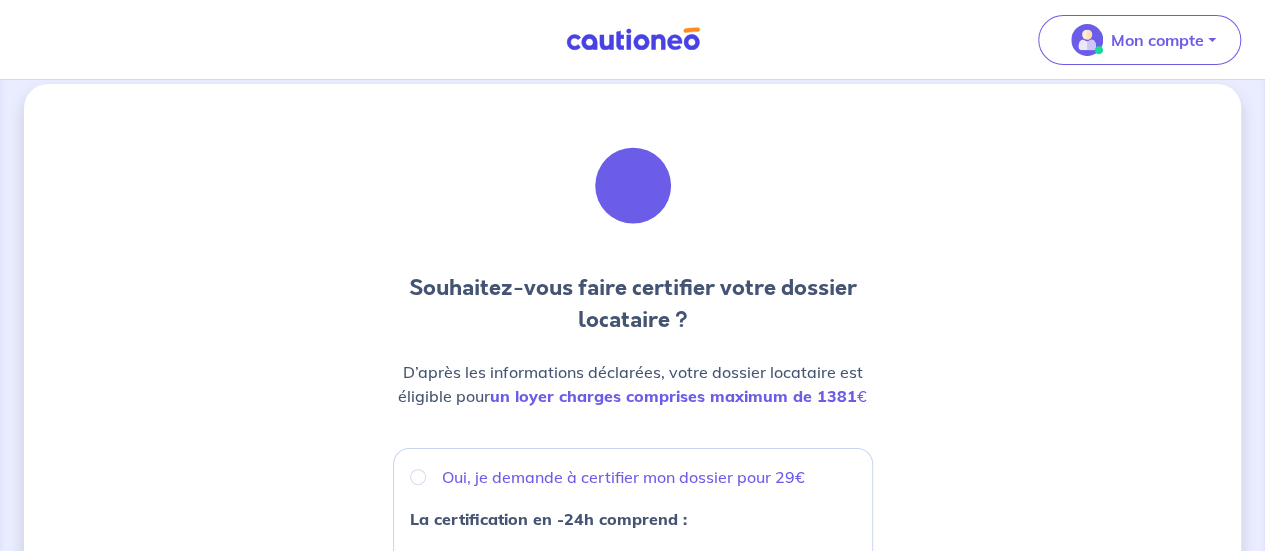 scroll, scrollTop: 0, scrollLeft: 0, axis: both 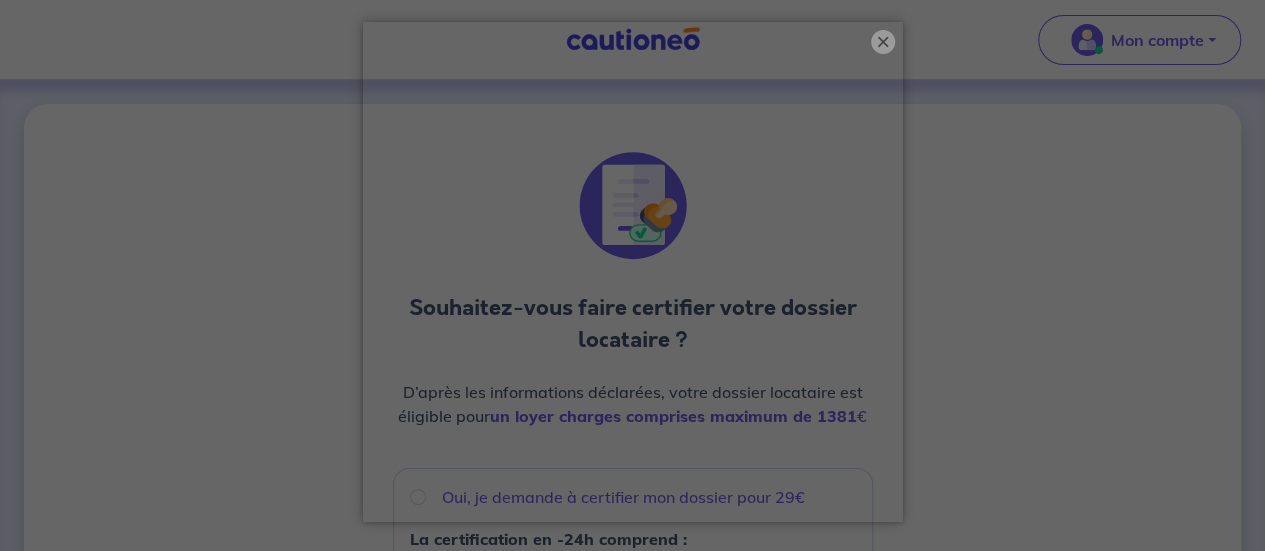 click on "×" at bounding box center [883, 42] 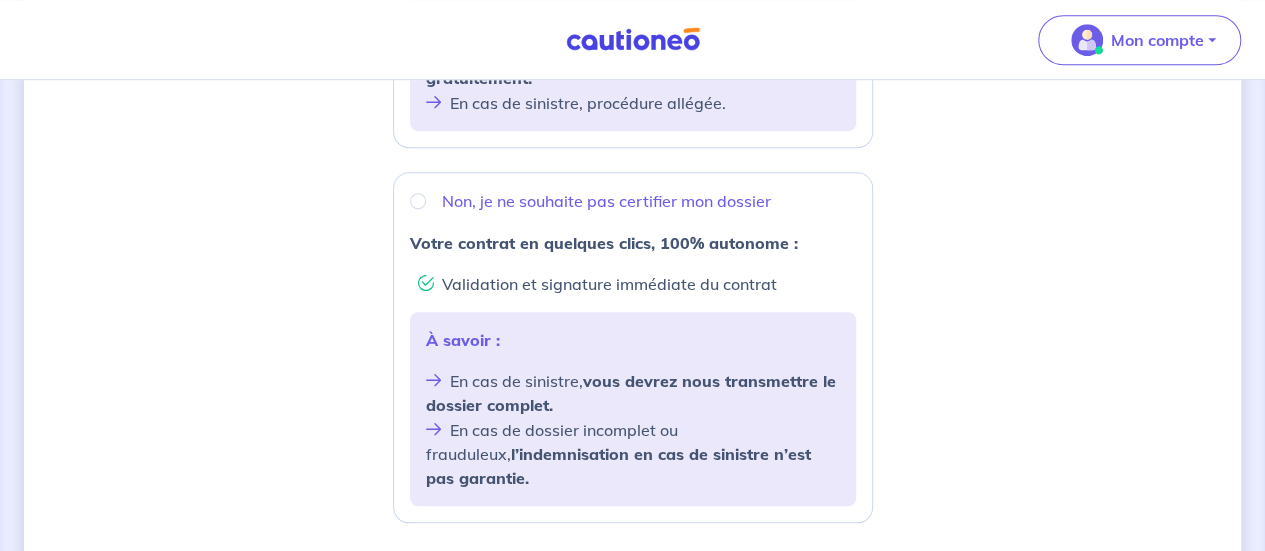 scroll, scrollTop: 700, scrollLeft: 0, axis: vertical 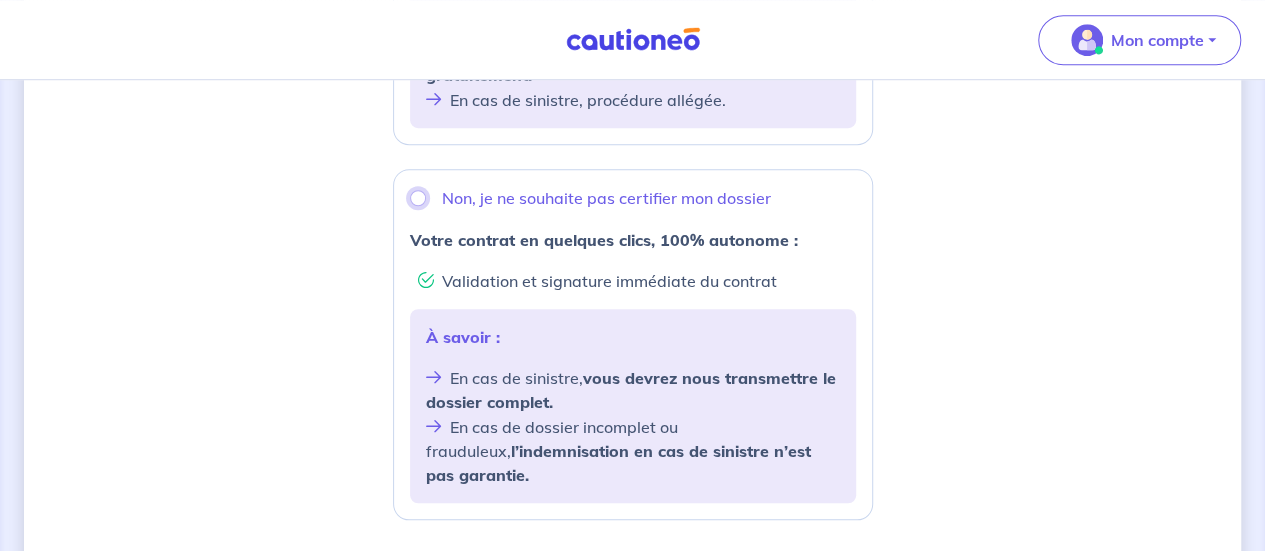click on "Non, je ne souhaite pas certifier mon dossier" at bounding box center [418, 198] 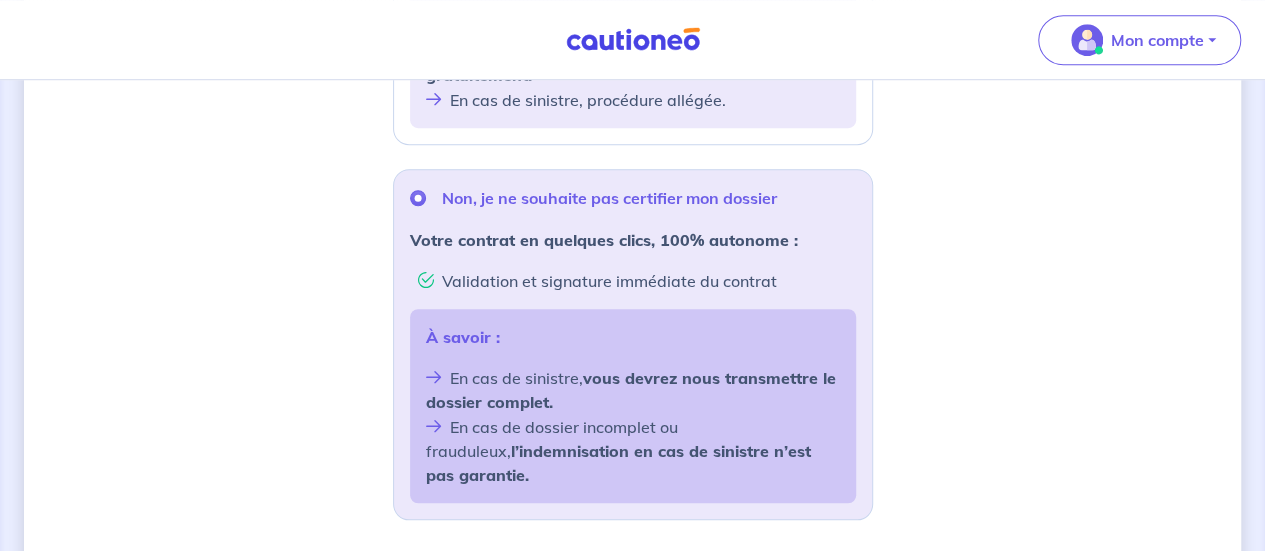 drag, startPoint x: 66, startPoint y: 465, endPoint x: 60, endPoint y: 475, distance: 11.661903 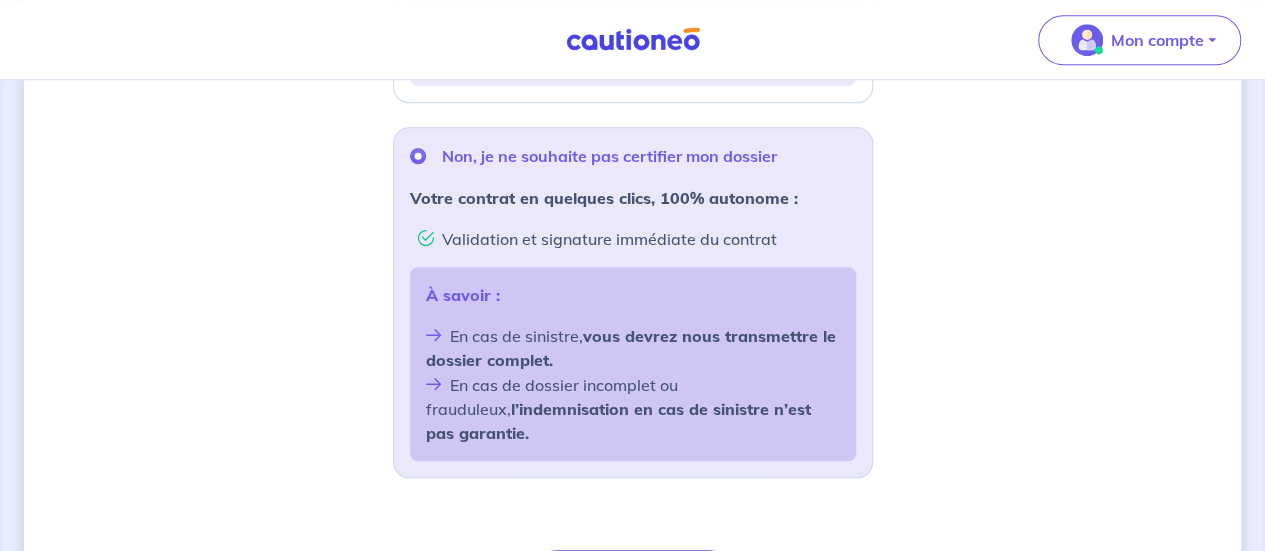 scroll, scrollTop: 839, scrollLeft: 0, axis: vertical 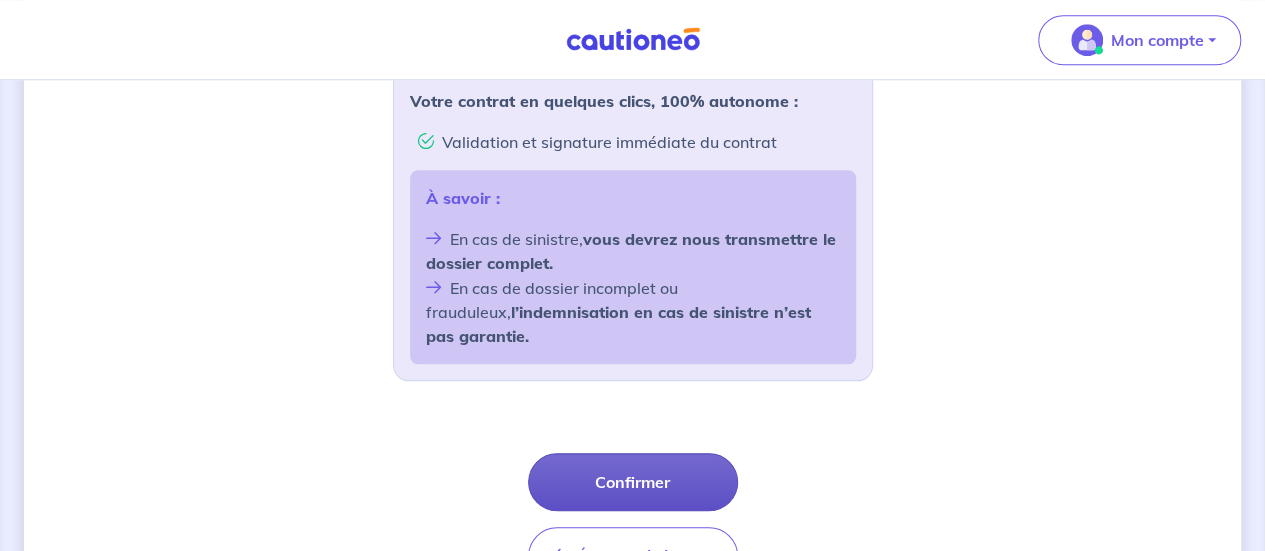 click on "Confirmer" at bounding box center [633, 482] 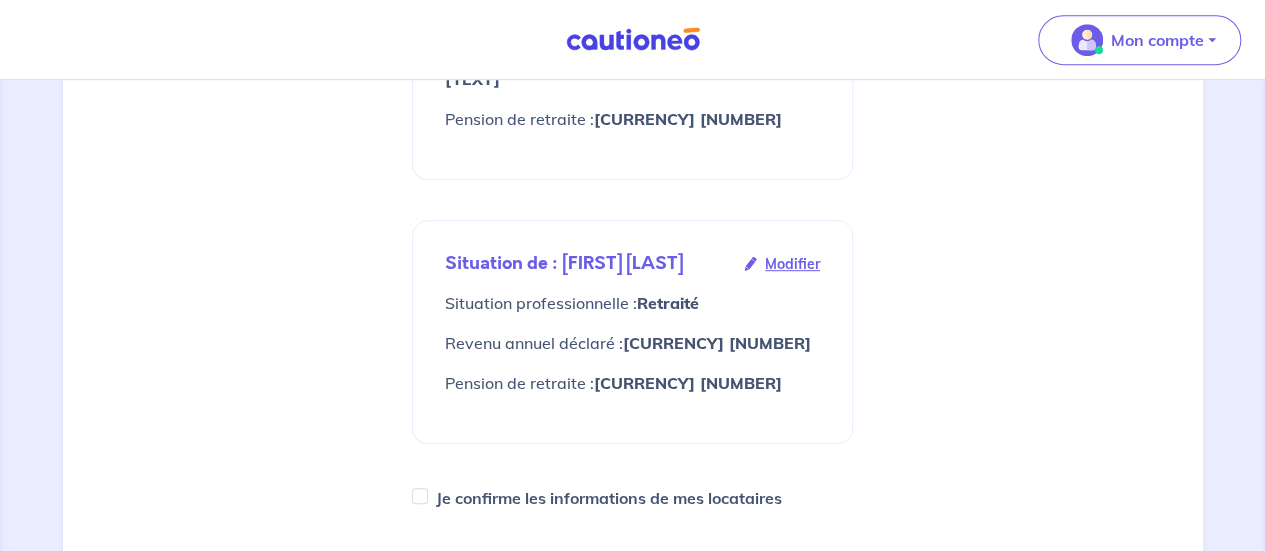 scroll, scrollTop: 800, scrollLeft: 0, axis: vertical 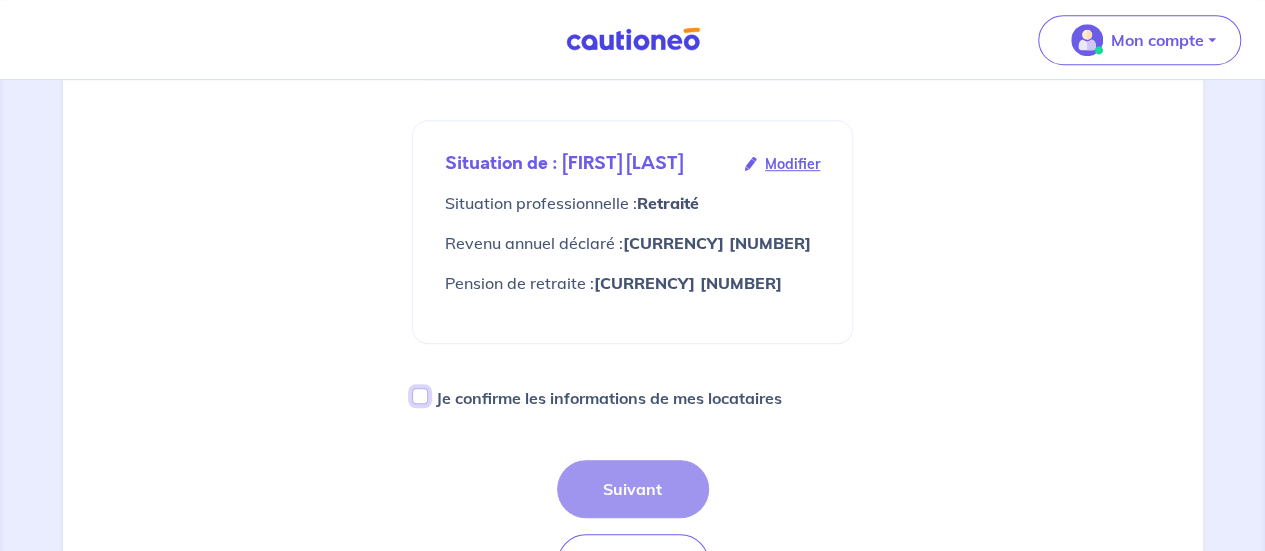 click on "Je confirme les informations de mes locataires" at bounding box center [420, 396] 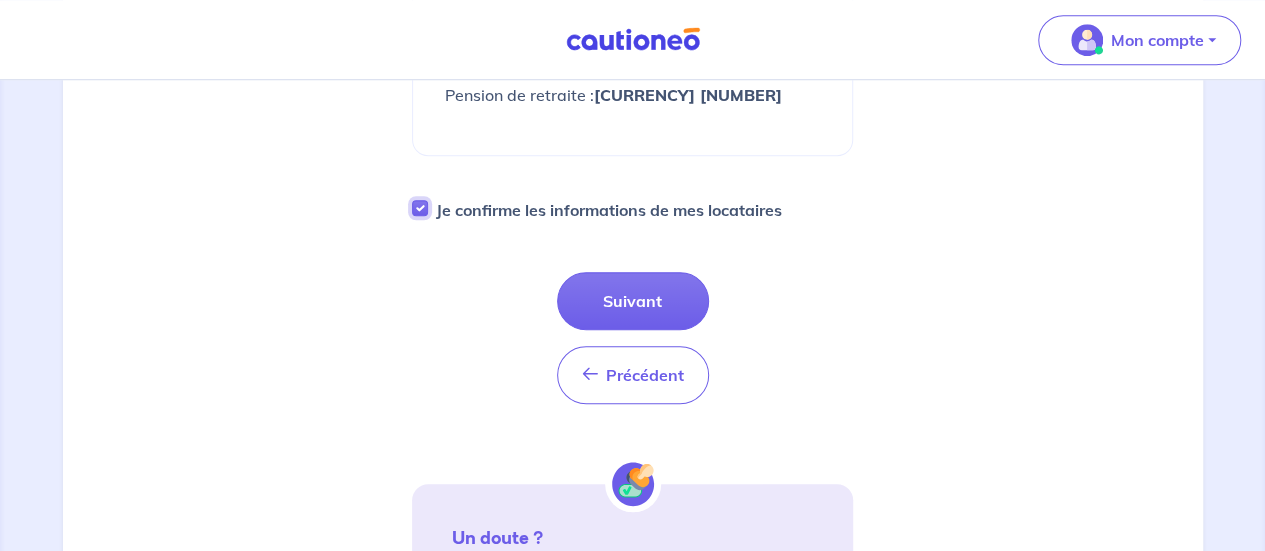 scroll, scrollTop: 800, scrollLeft: 0, axis: vertical 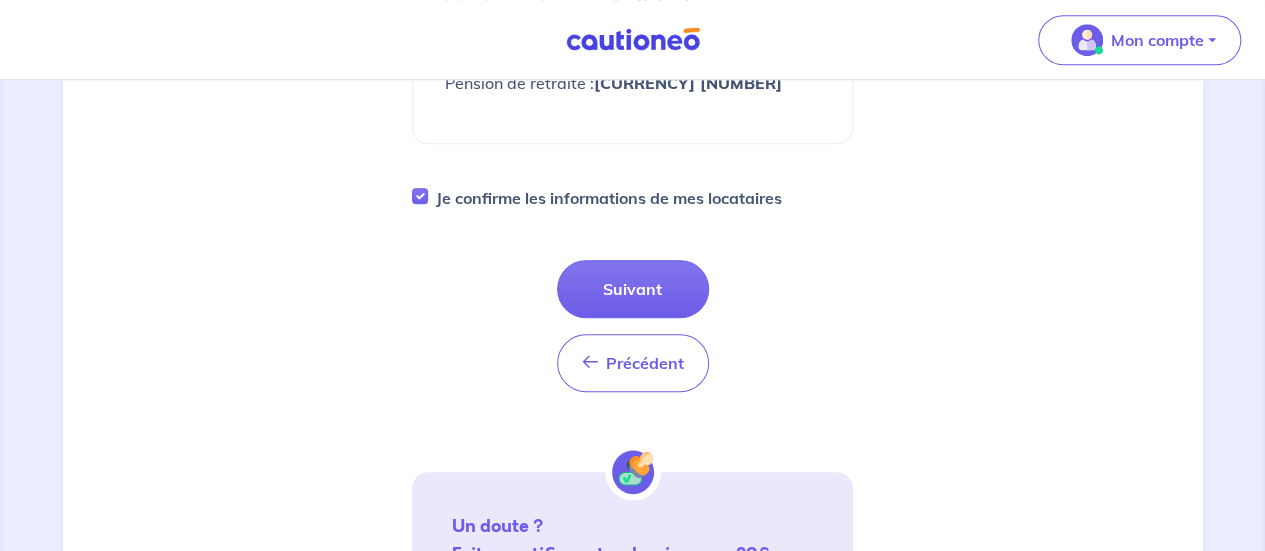 click on "Suivant" at bounding box center (633, 289) 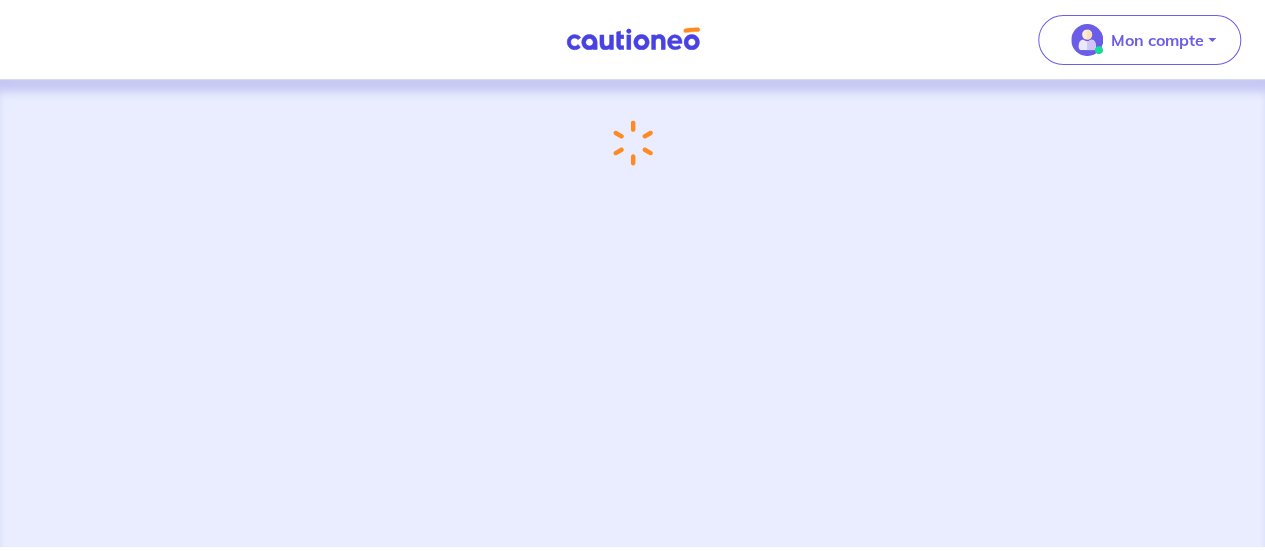 scroll, scrollTop: 0, scrollLeft: 0, axis: both 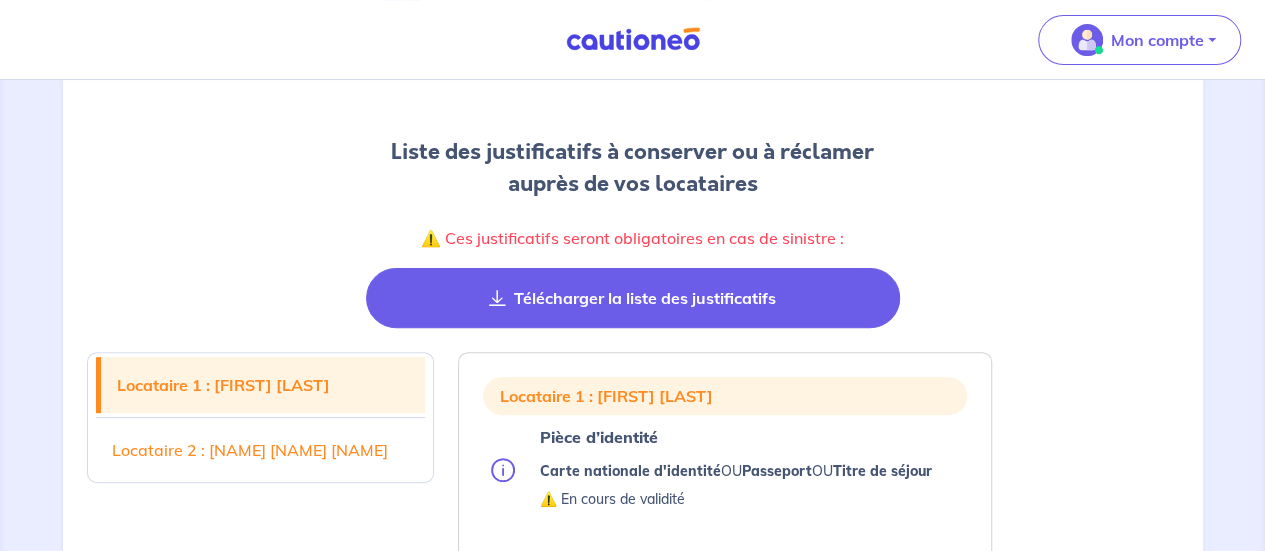 click on "Télécharger la liste des justificatifs" at bounding box center [633, 298] 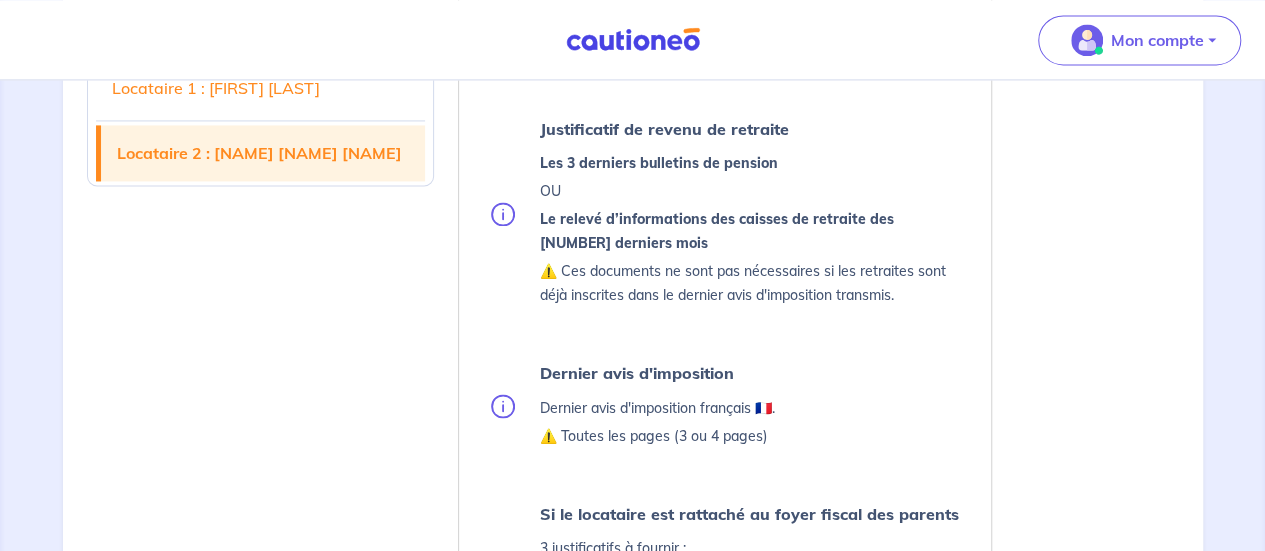 scroll, scrollTop: 1900, scrollLeft: 0, axis: vertical 